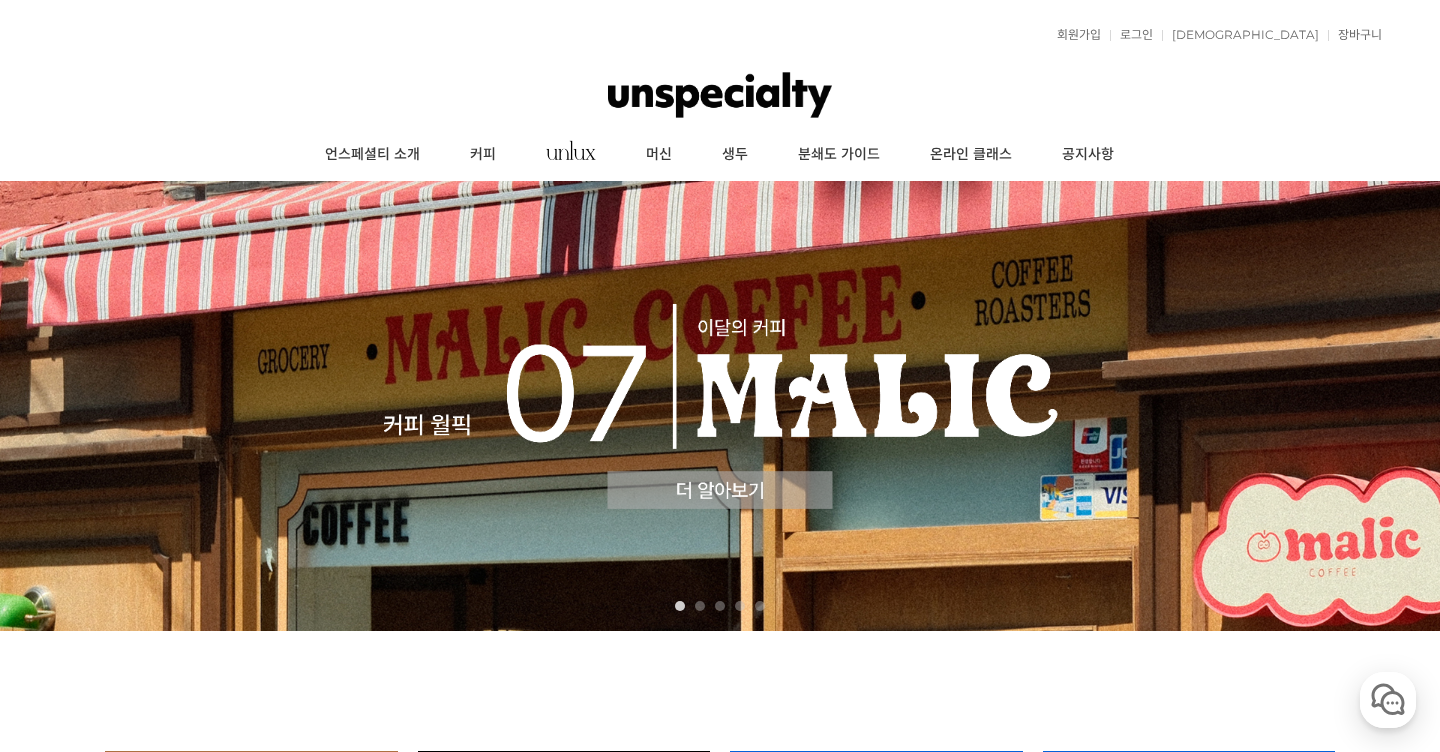 scroll, scrollTop: 0, scrollLeft: 0, axis: both 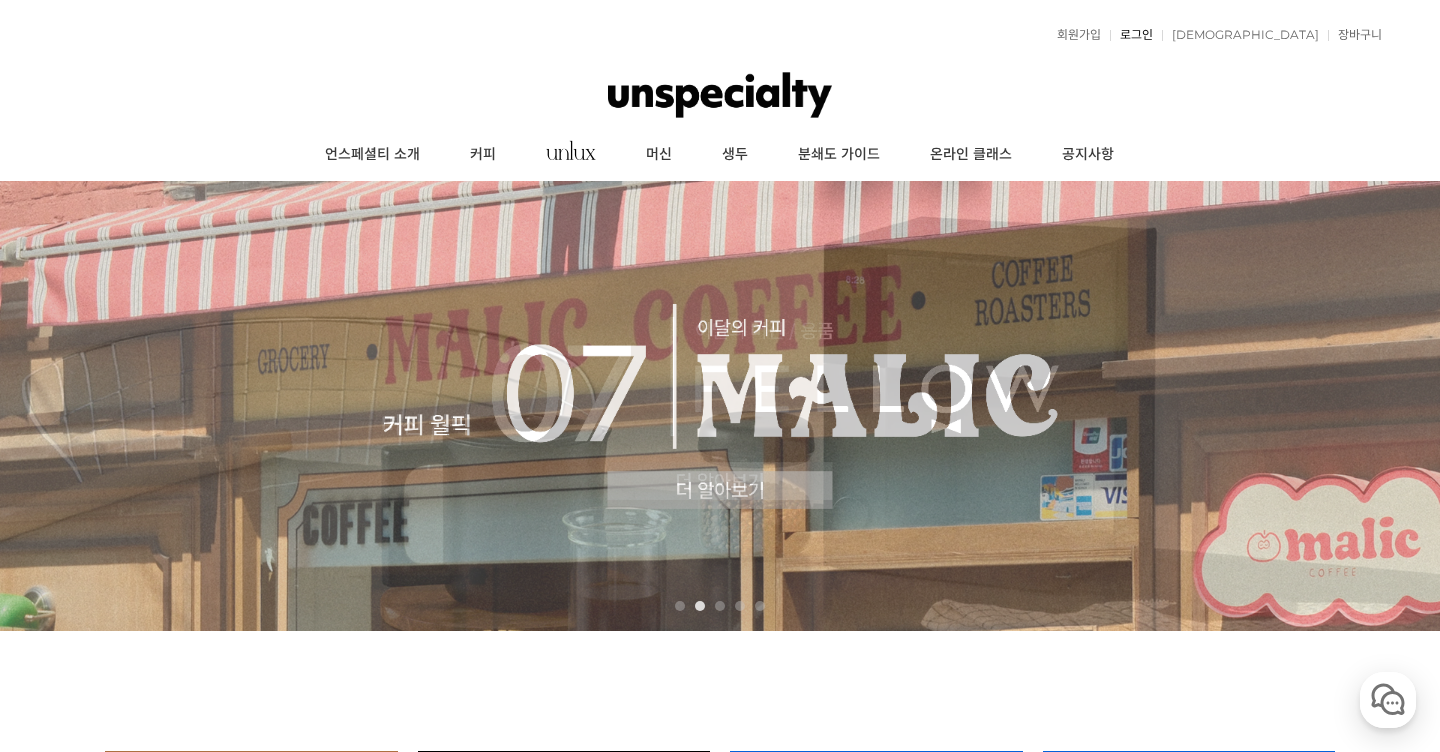 click on "로그인" at bounding box center [1131, 35] 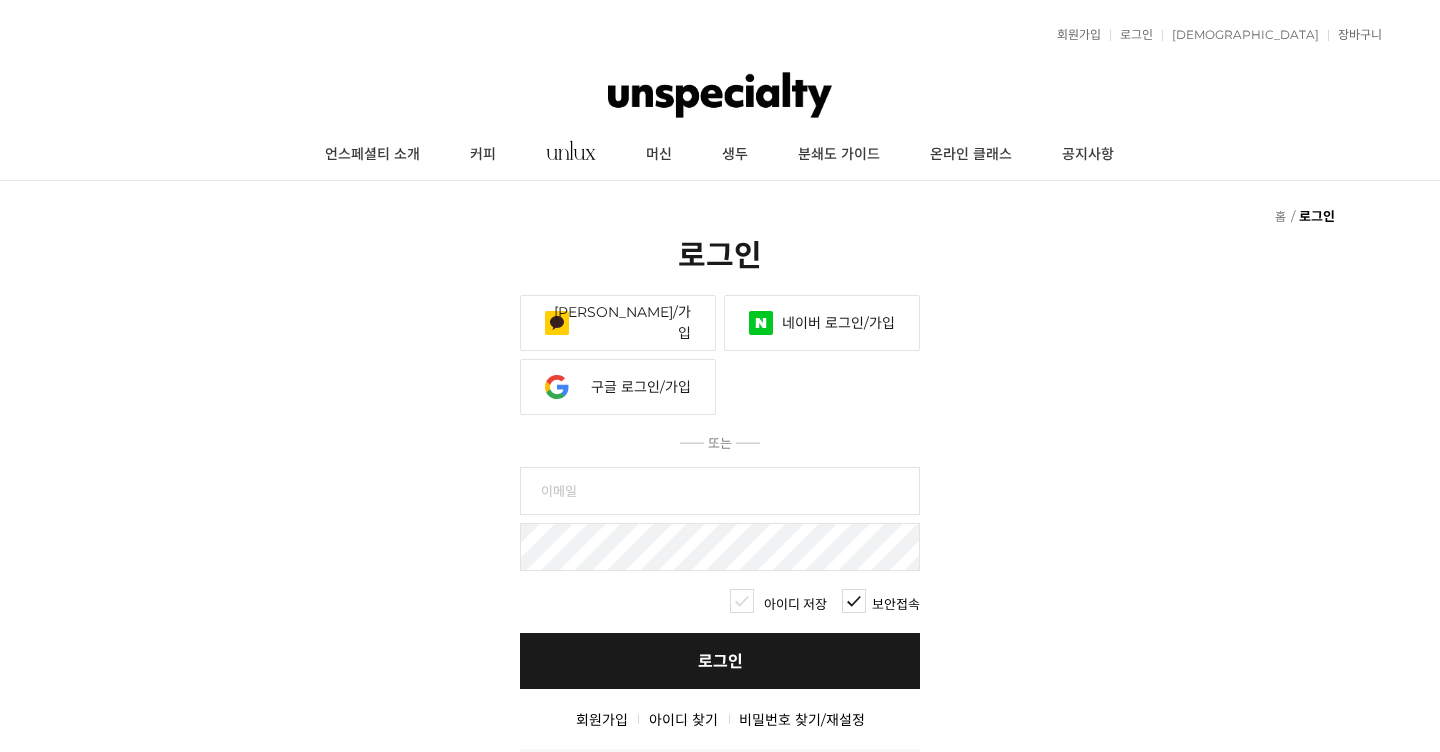 scroll, scrollTop: 0, scrollLeft: 0, axis: both 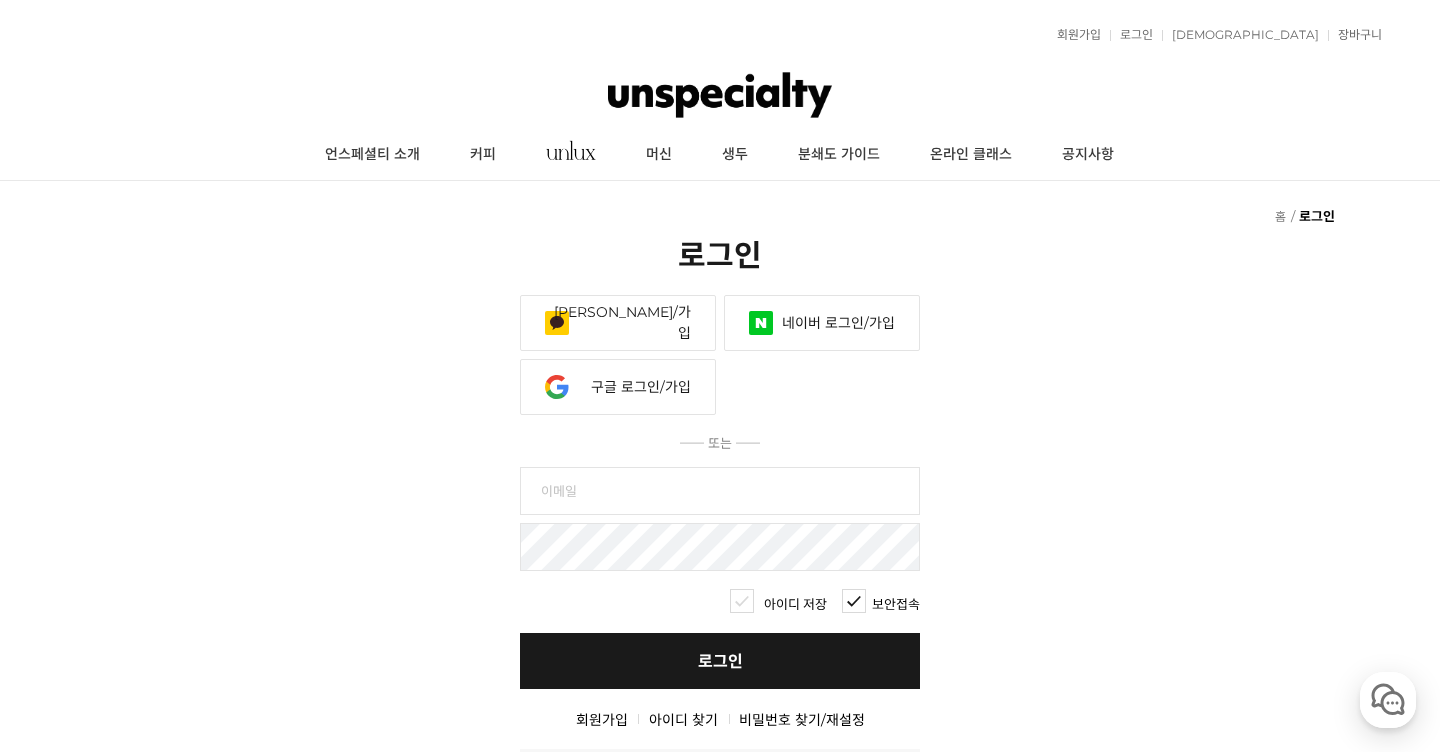 click on "네이버 로그인/가입" at bounding box center [822, 323] 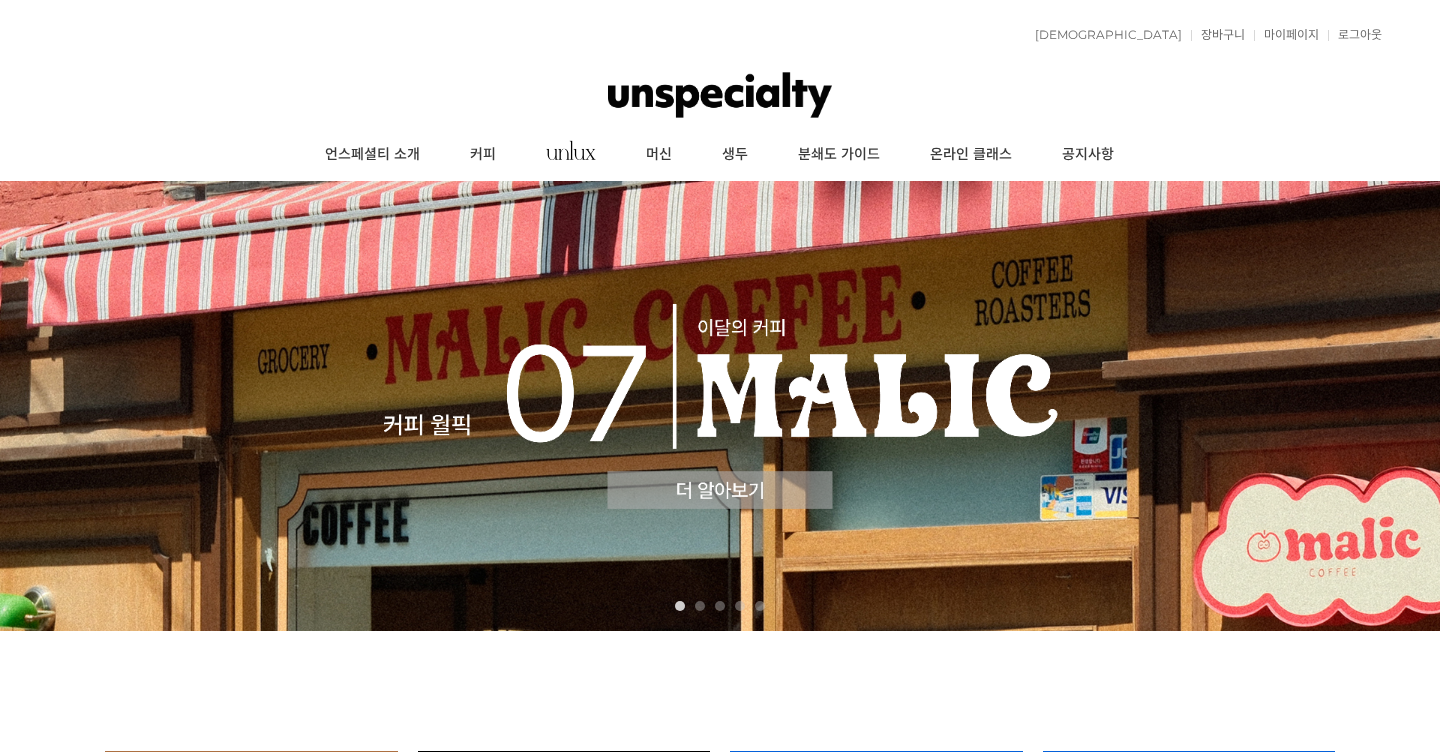 scroll, scrollTop: 0, scrollLeft: 0, axis: both 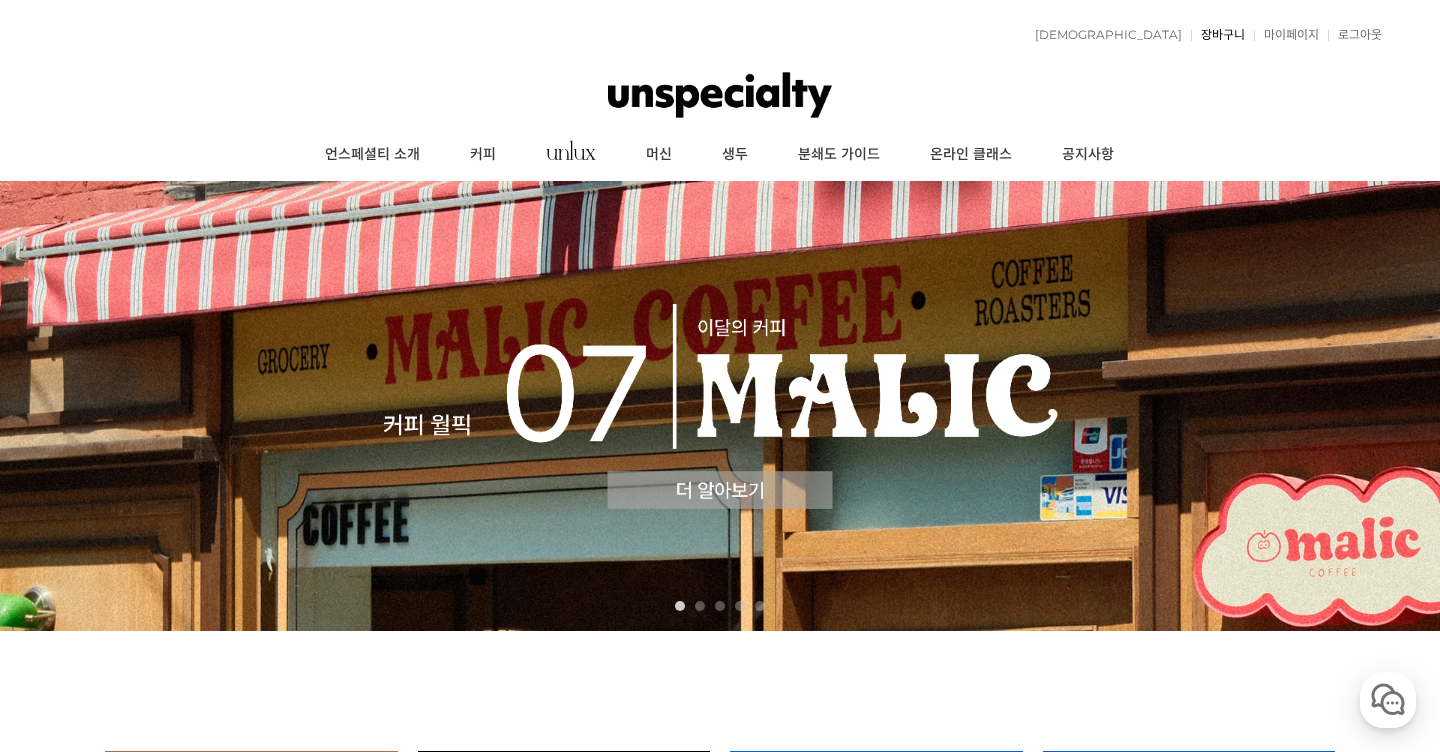 click on "장바구니" at bounding box center (1218, 35) 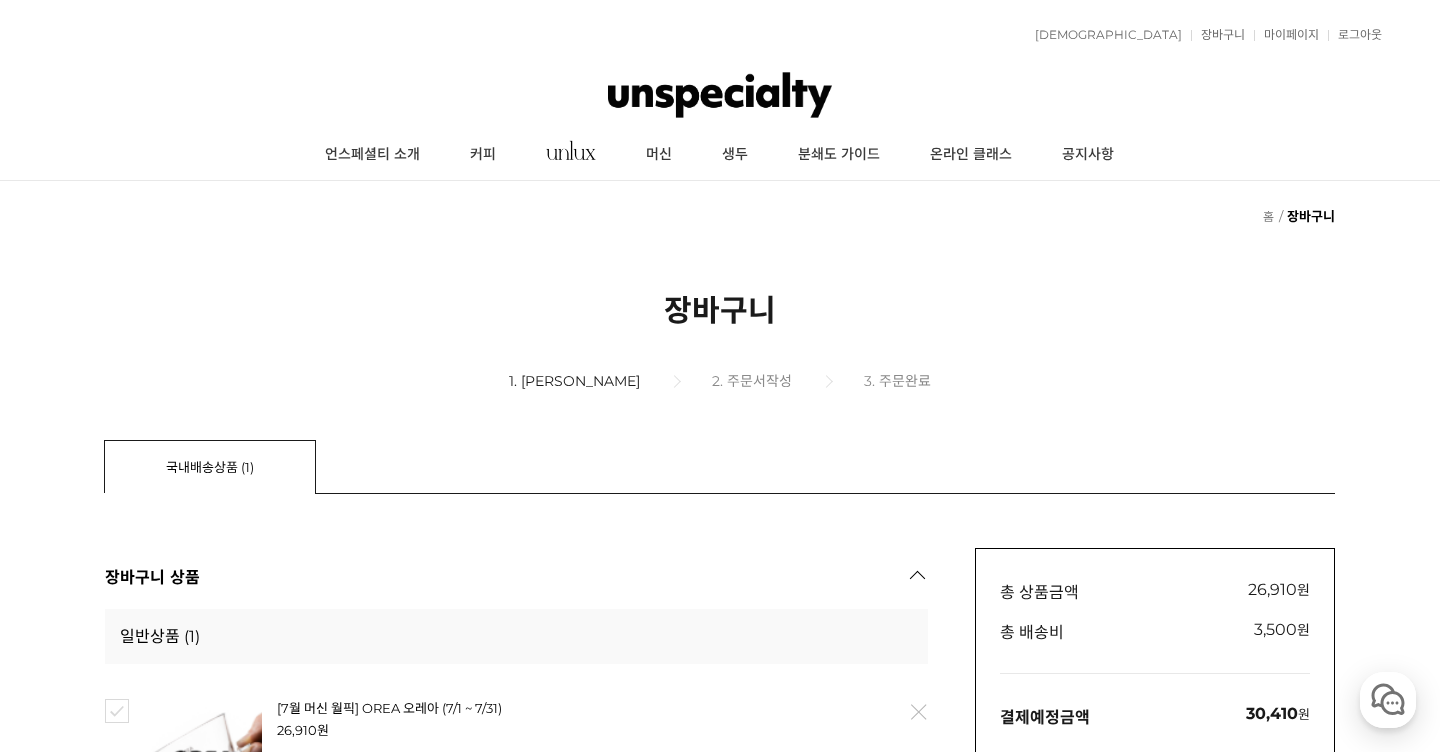 scroll, scrollTop: 70, scrollLeft: 0, axis: vertical 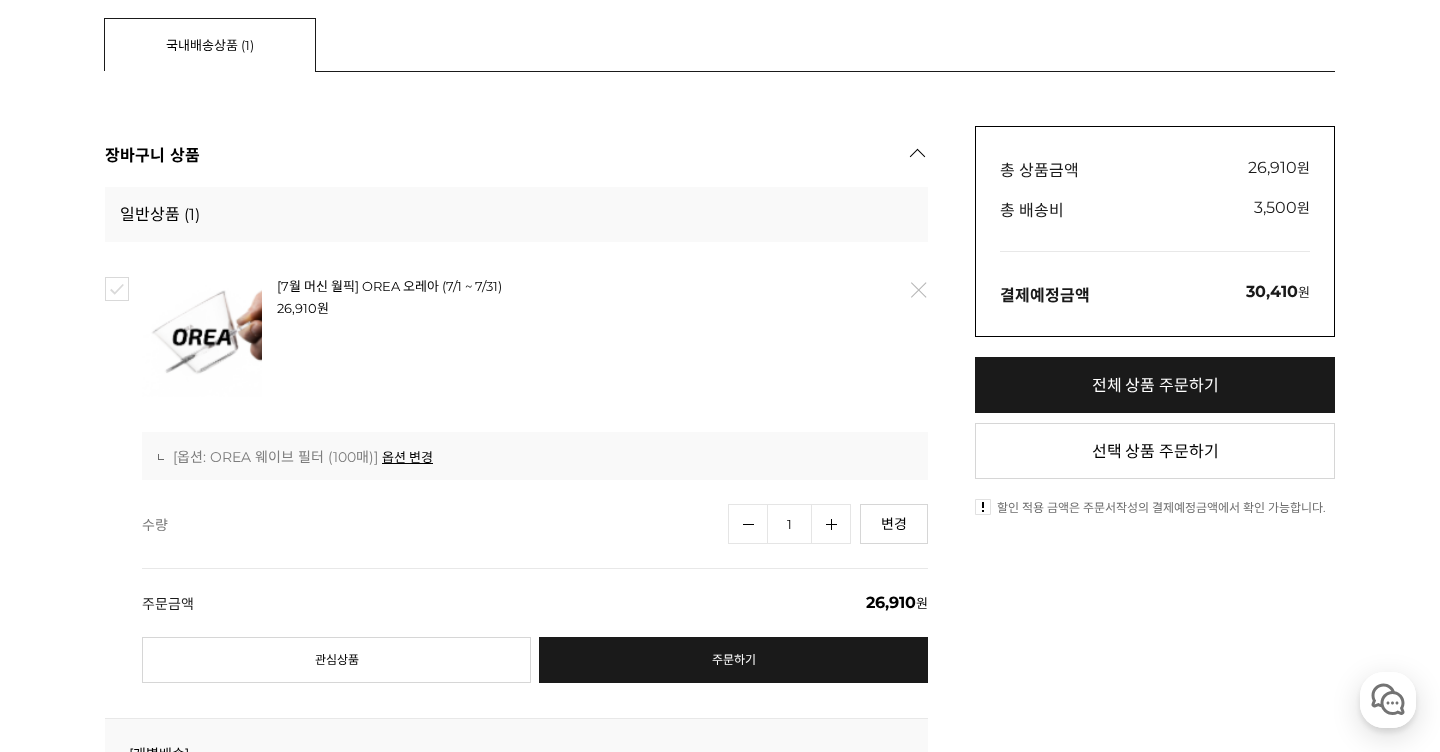 click on "[7월 머신 월픽] OREA 오레아 (7/1 ~ 7/31)" at bounding box center (389, 286) 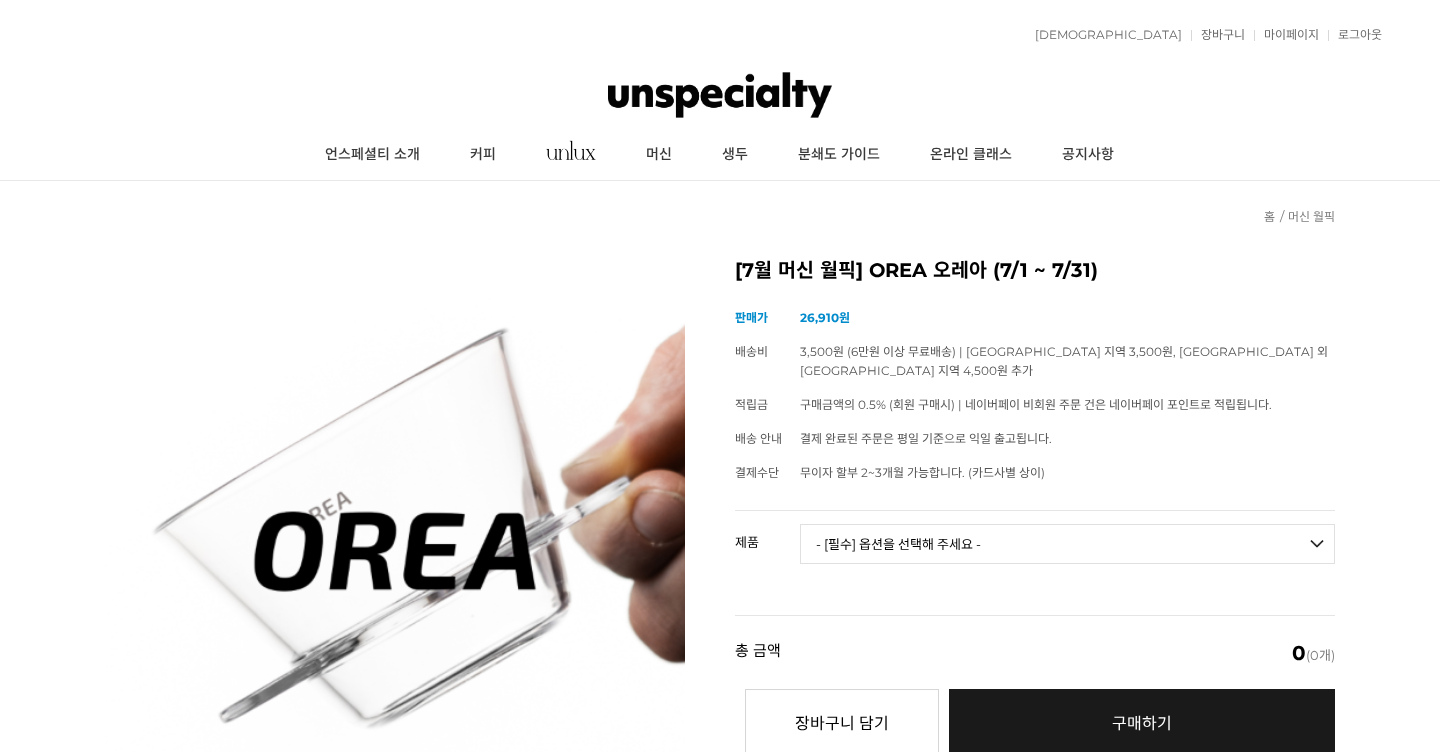 scroll, scrollTop: 0, scrollLeft: 0, axis: both 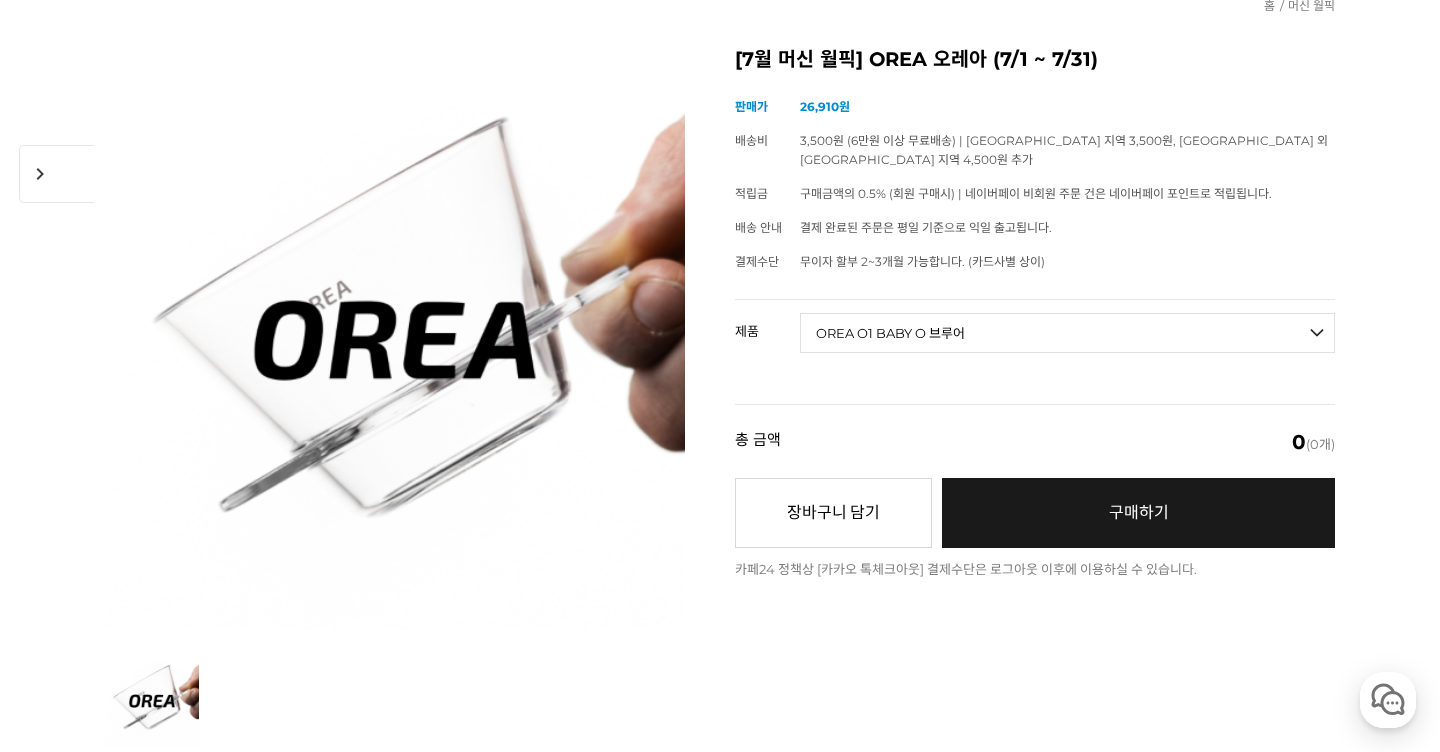select on "*" 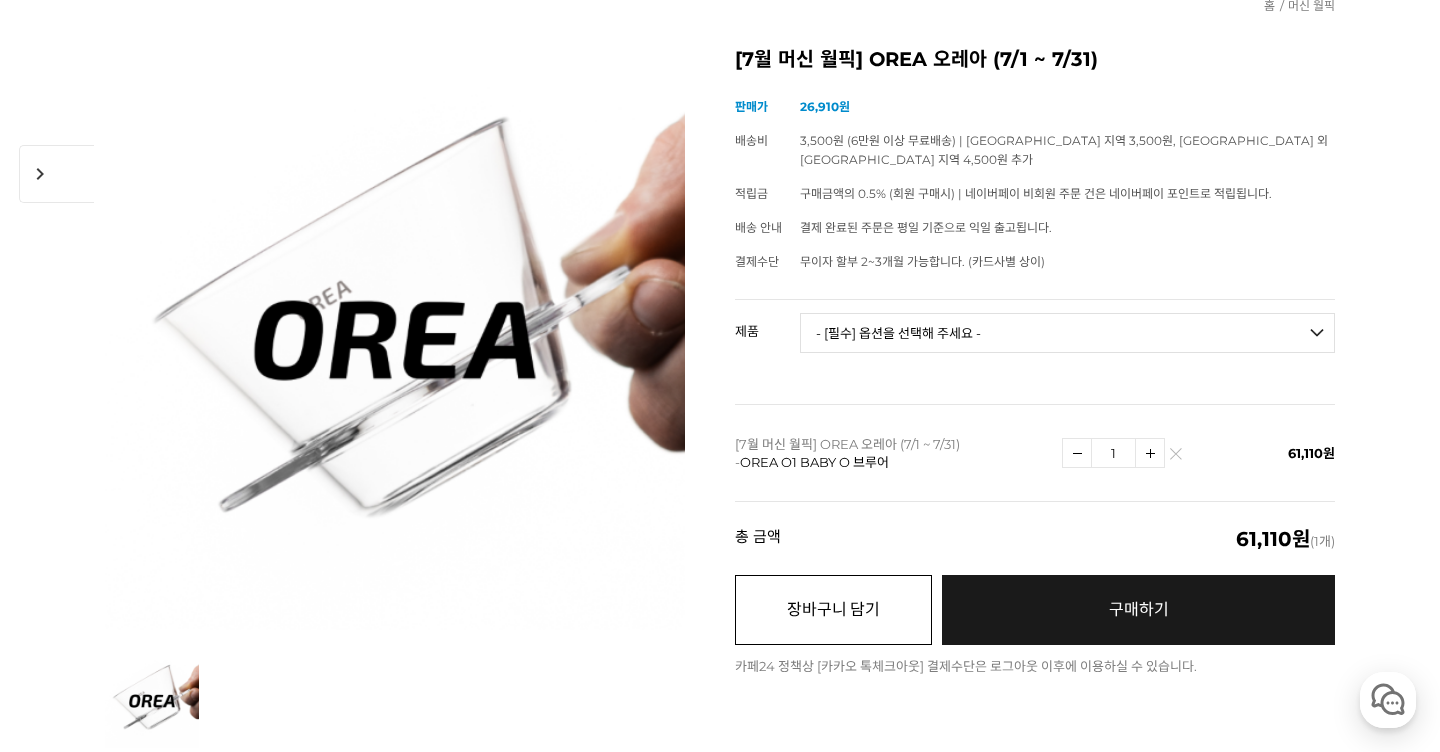 click on "장바구니 담기" at bounding box center (833, 610) 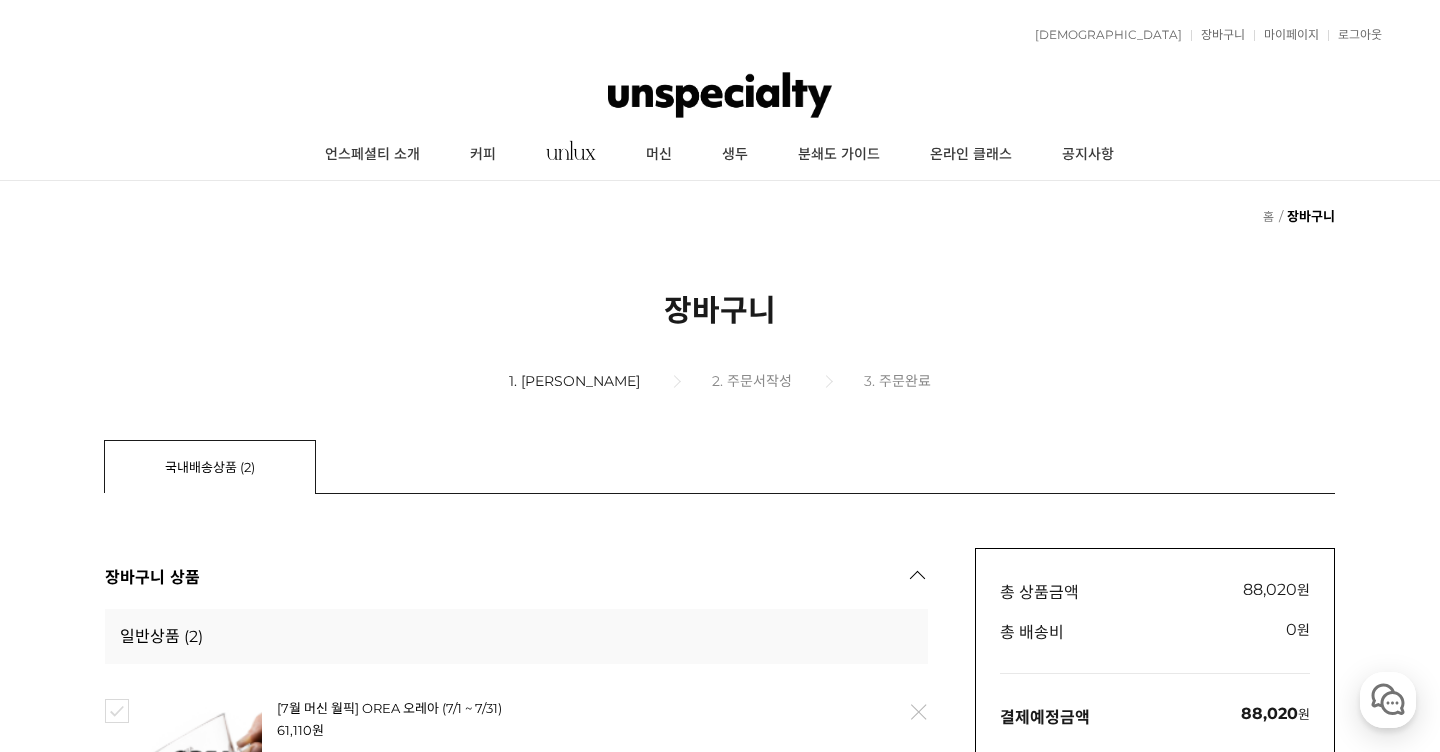 scroll, scrollTop: 0, scrollLeft: 0, axis: both 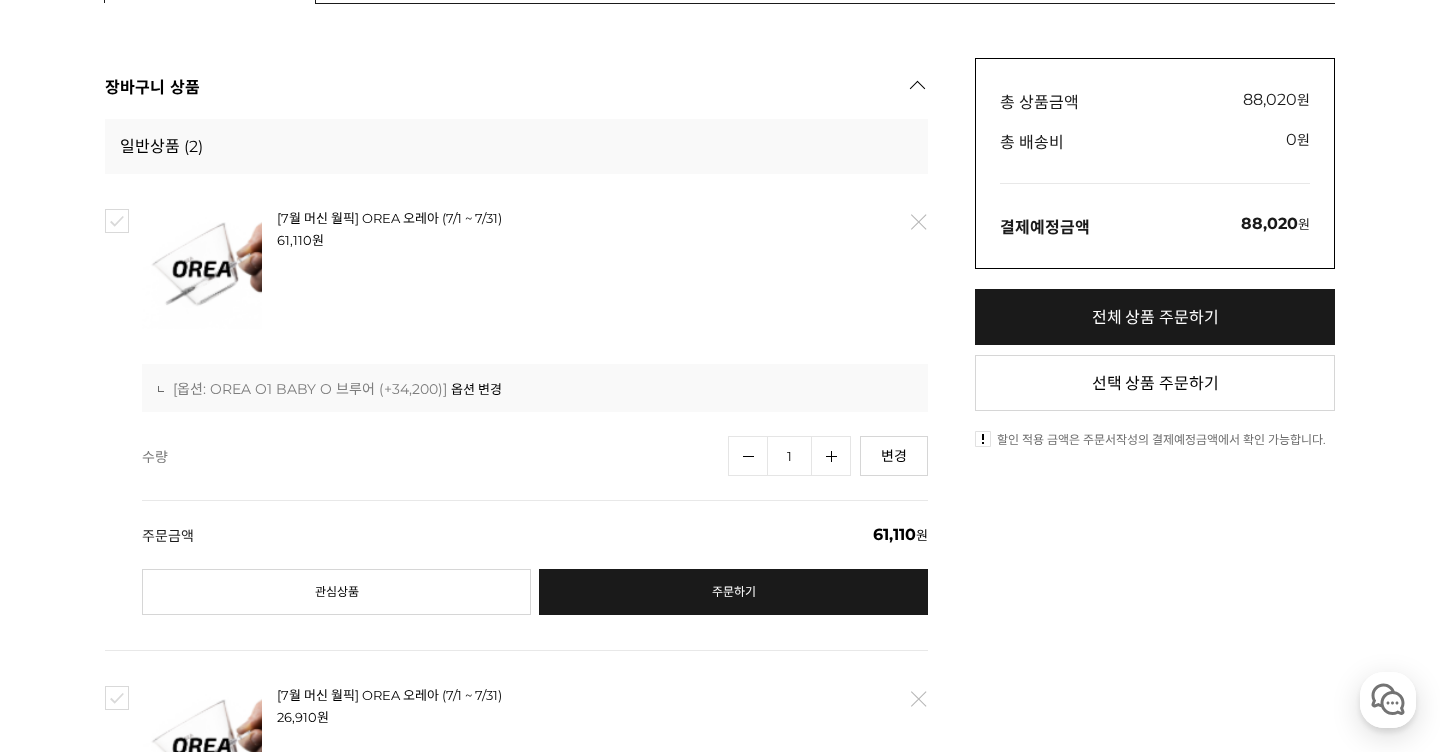 click on "옵션 변경" at bounding box center [476, 389] 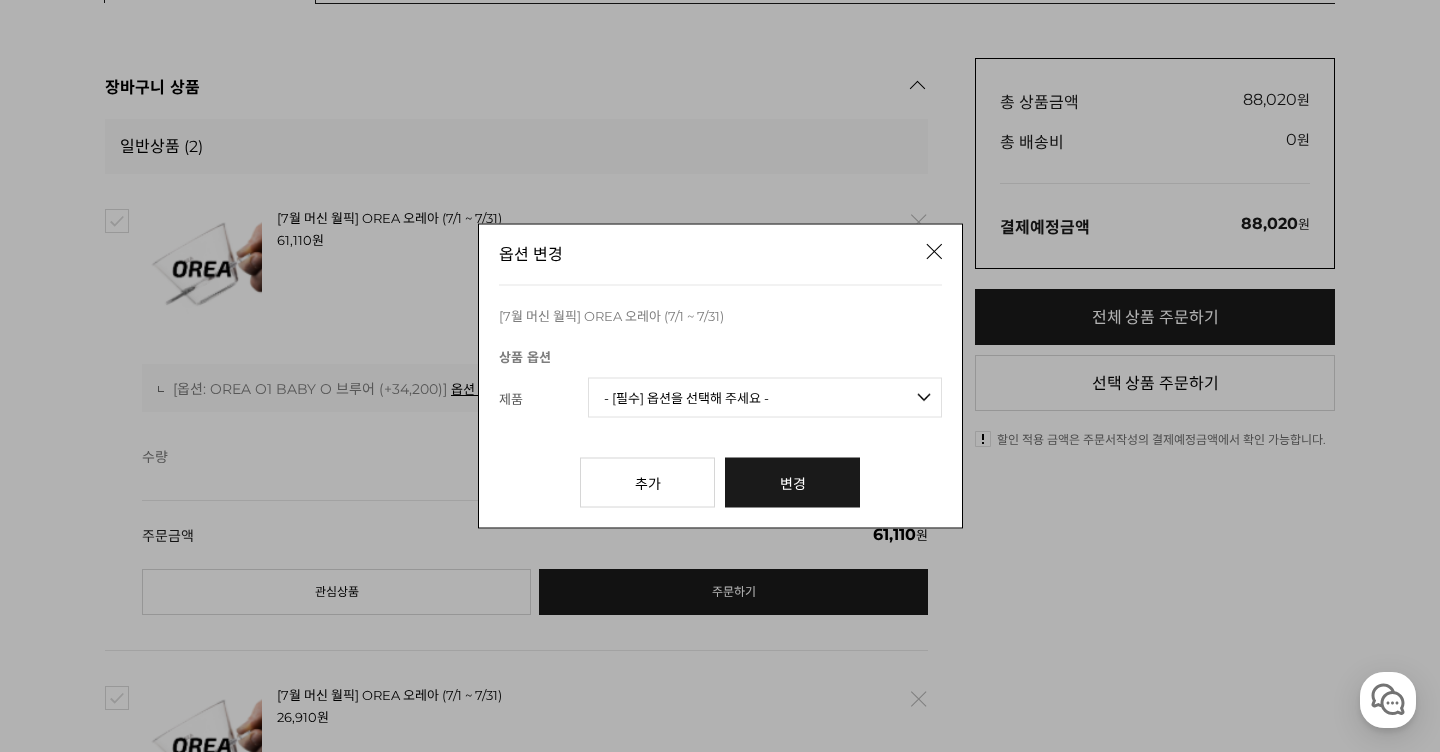 select on "P00000LX000C" 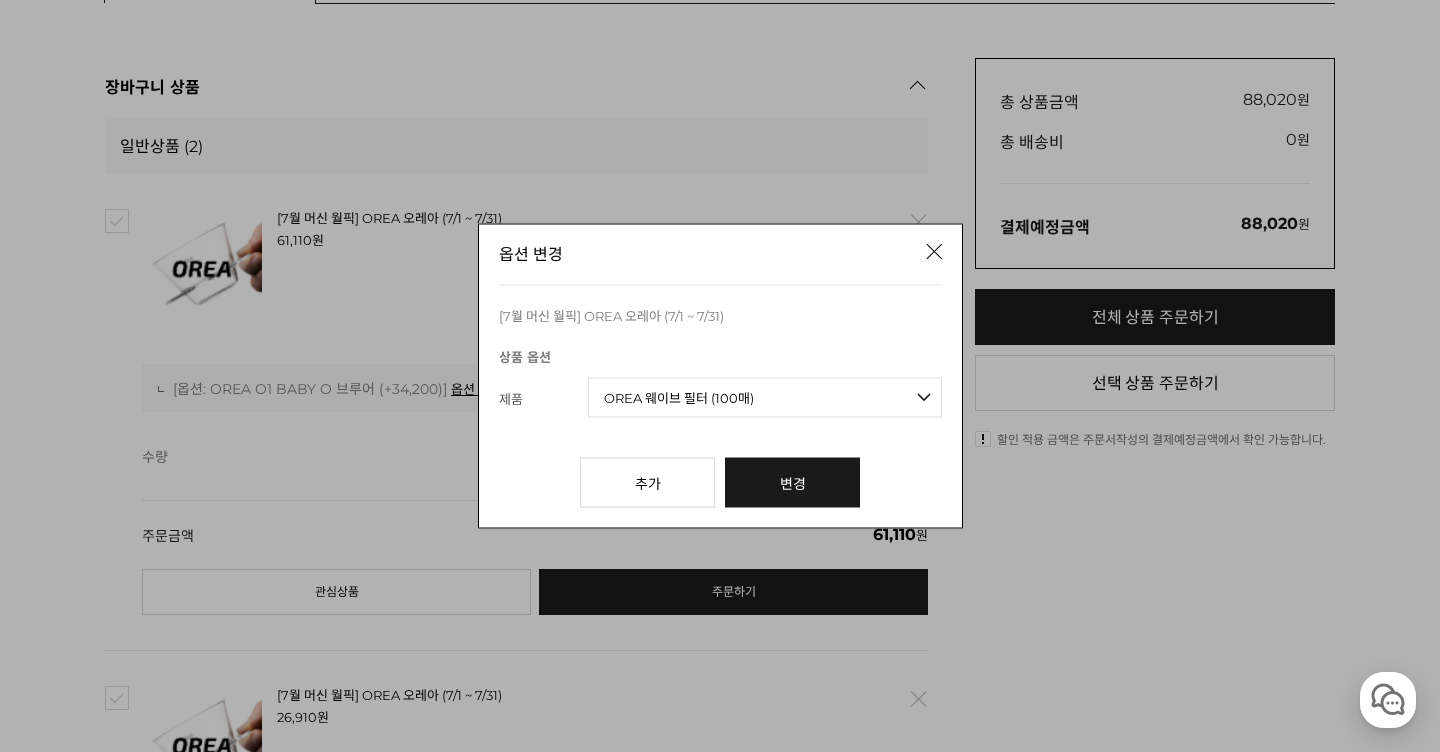 click on "변경" at bounding box center (792, 483) 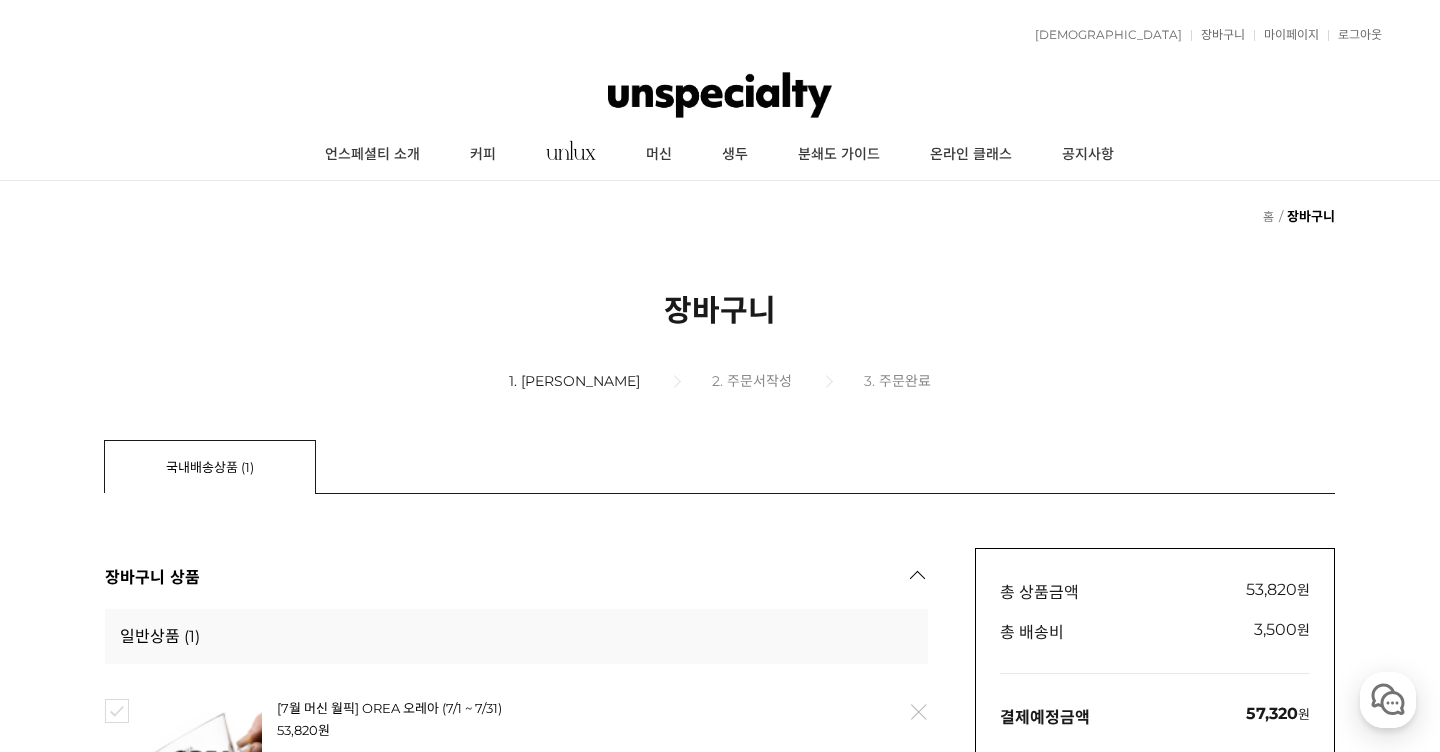 scroll, scrollTop: 490, scrollLeft: 0, axis: vertical 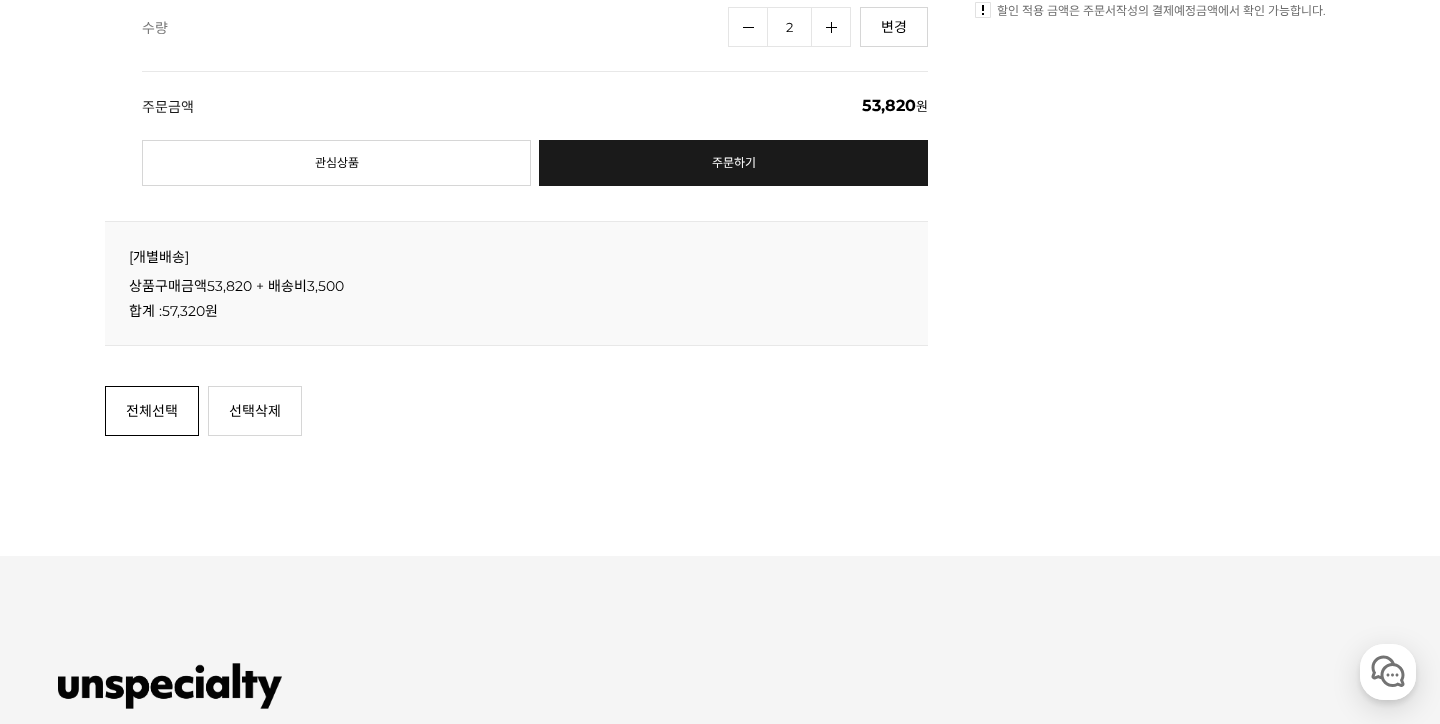 click on "전체선택" at bounding box center (152, 411) 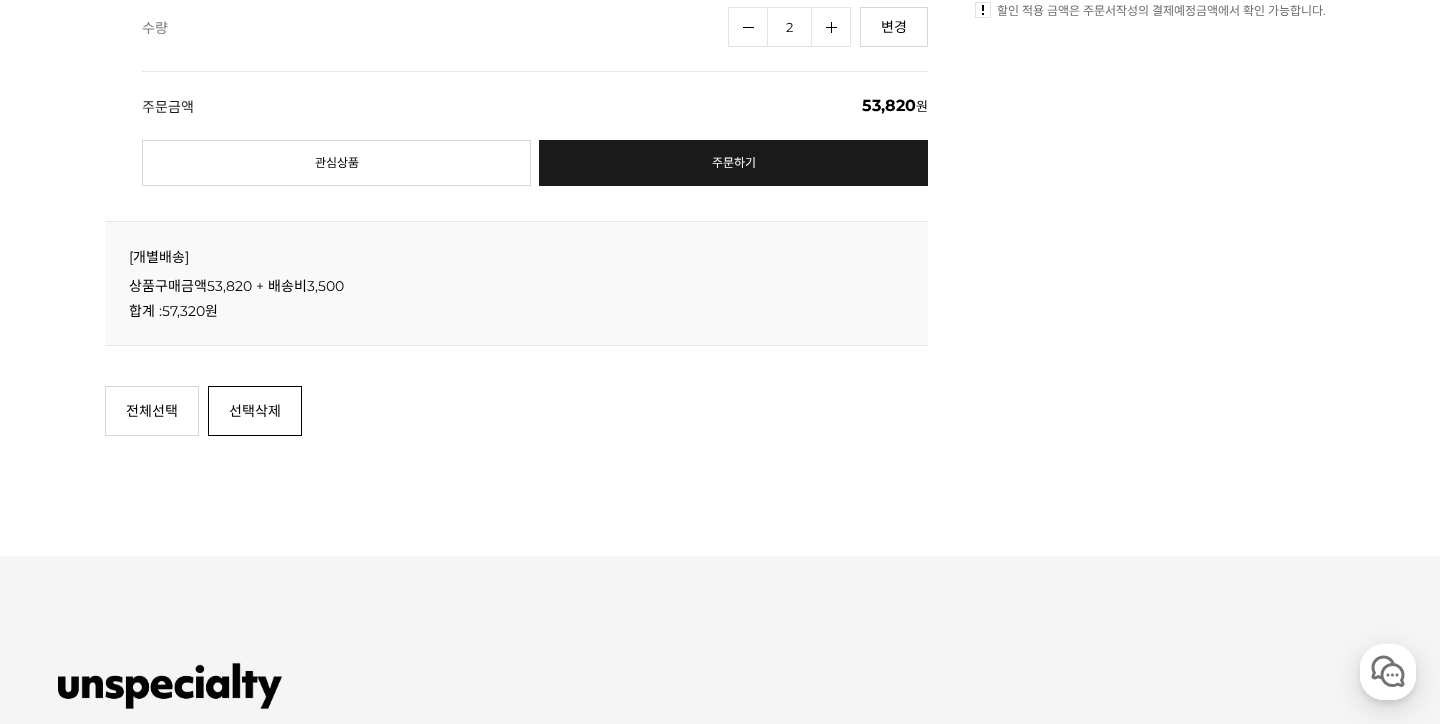 click on "선택삭제" at bounding box center (255, 411) 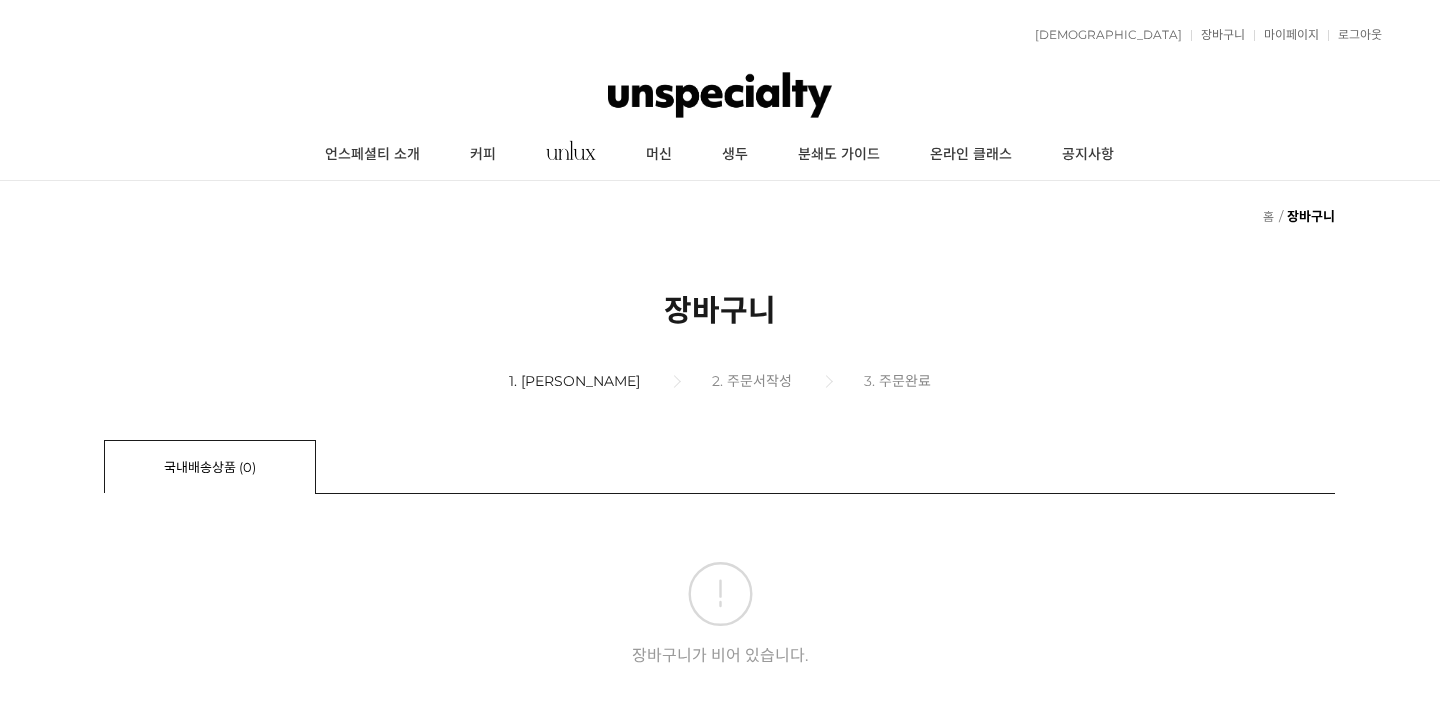 scroll, scrollTop: 63, scrollLeft: 0, axis: vertical 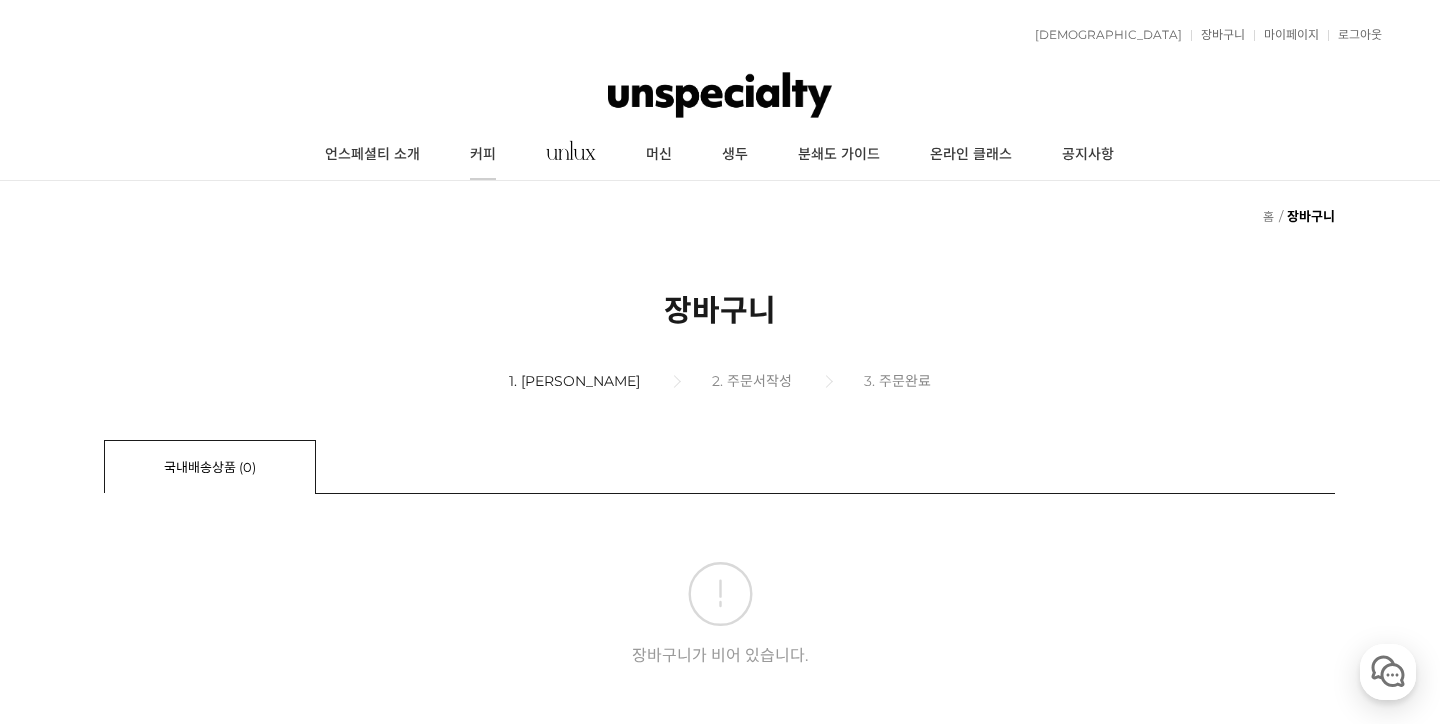 click on "커피" at bounding box center (483, 155) 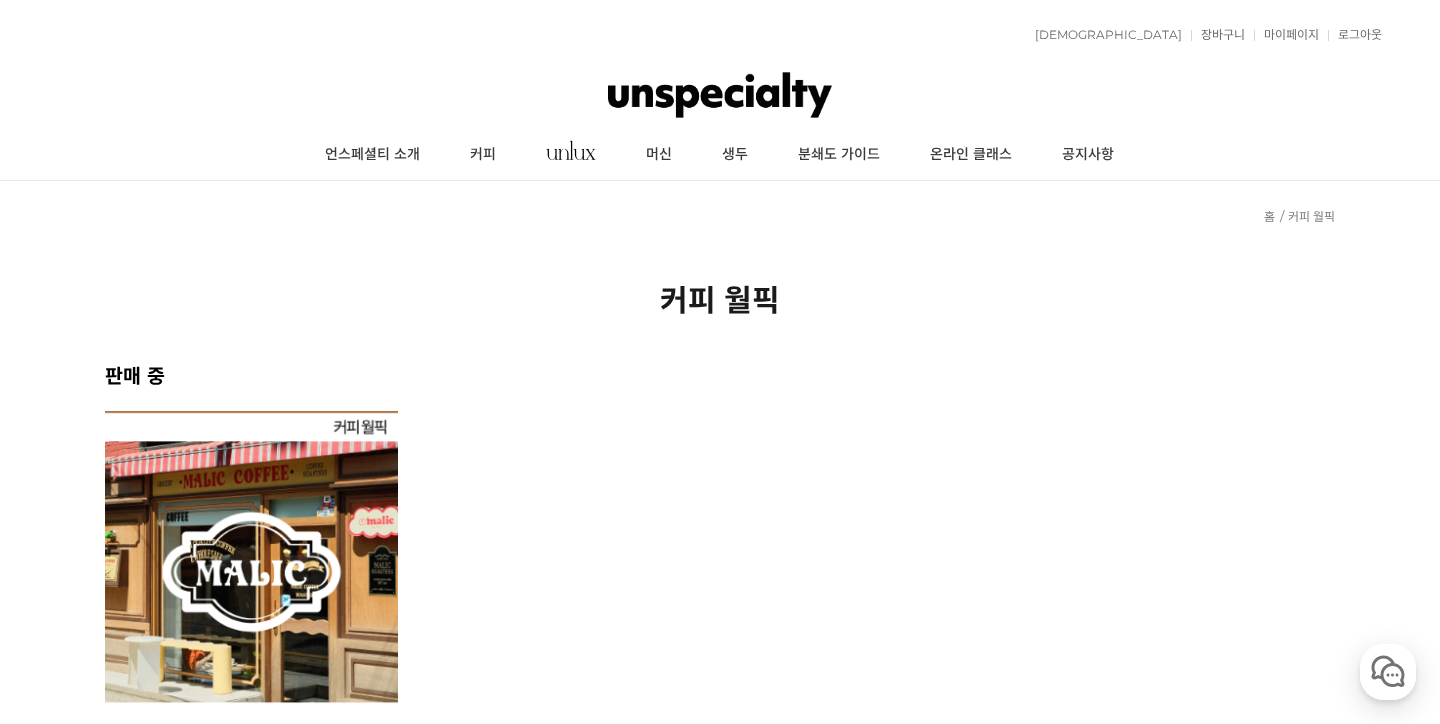 scroll, scrollTop: 0, scrollLeft: 0, axis: both 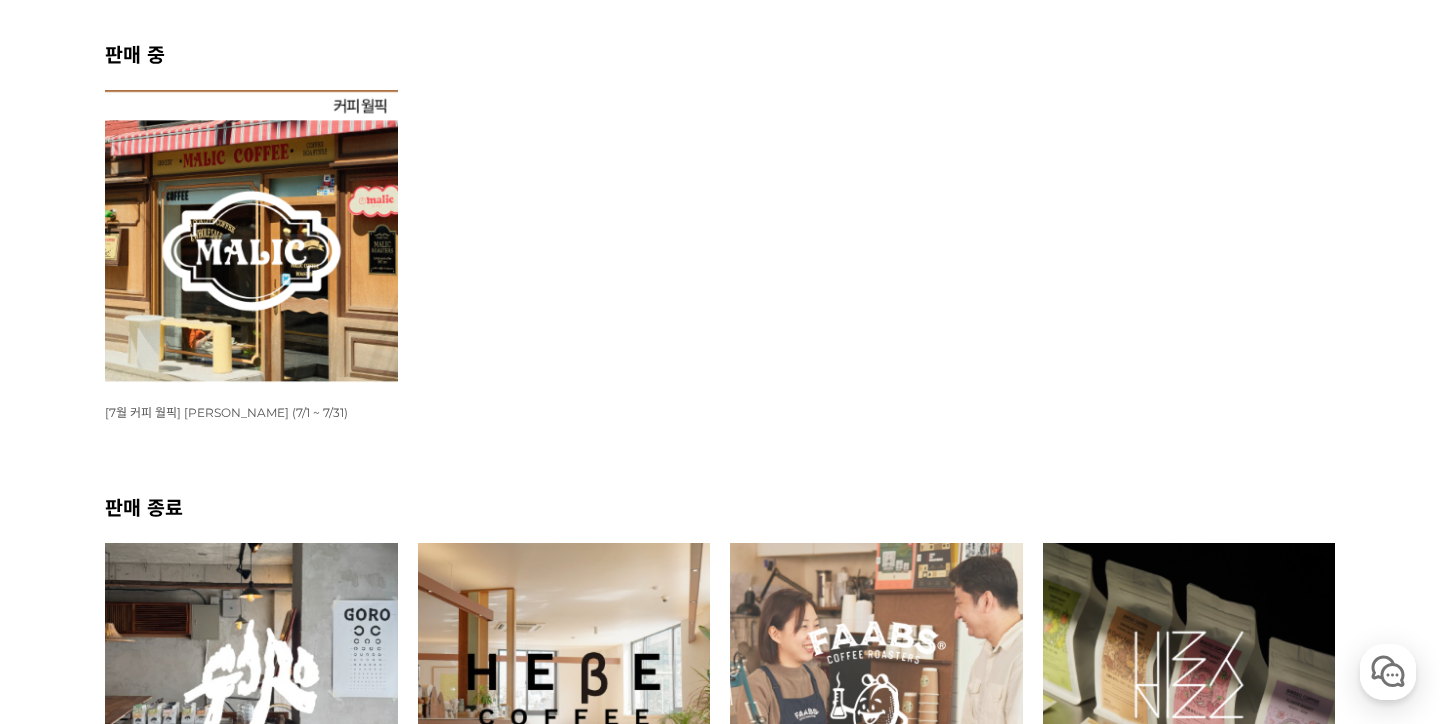 click at bounding box center (251, 236) 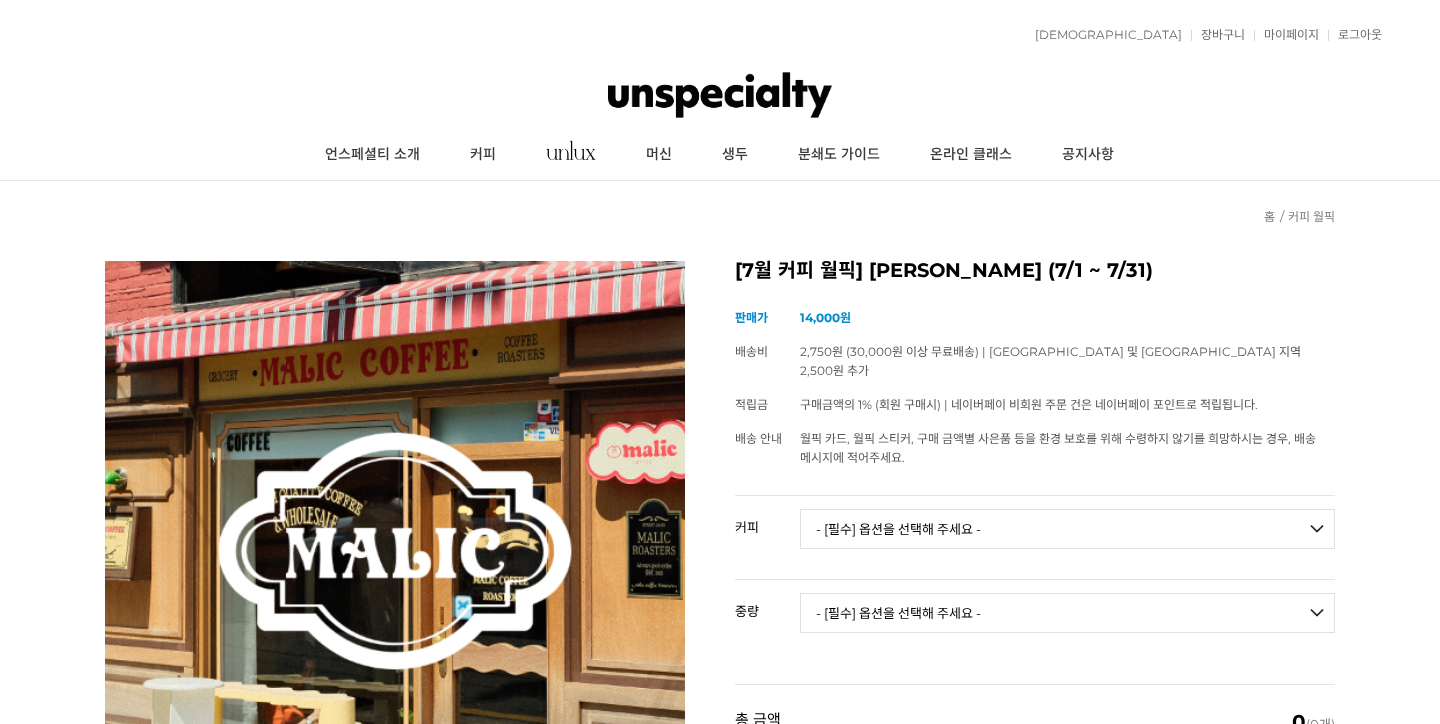 scroll, scrollTop: 0, scrollLeft: 0, axis: both 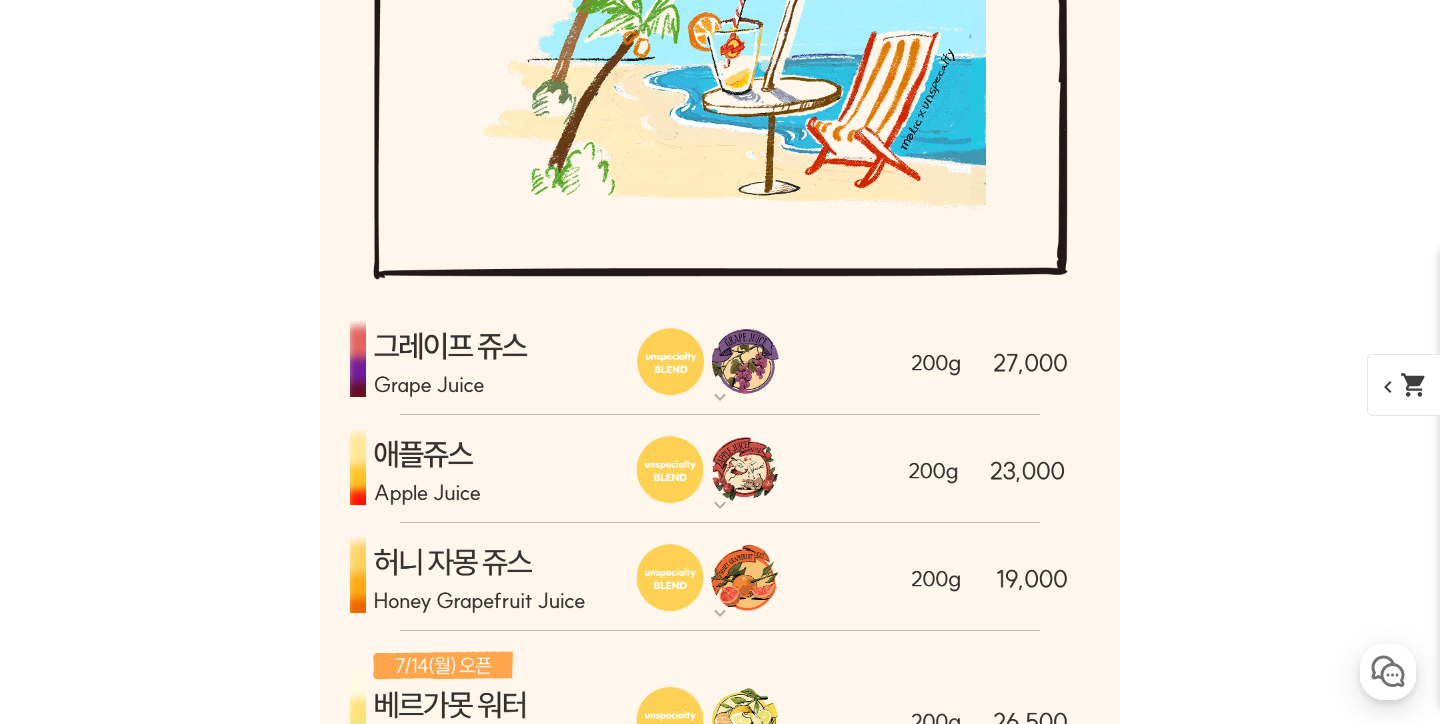 click on "expand_more" at bounding box center (720, 397) 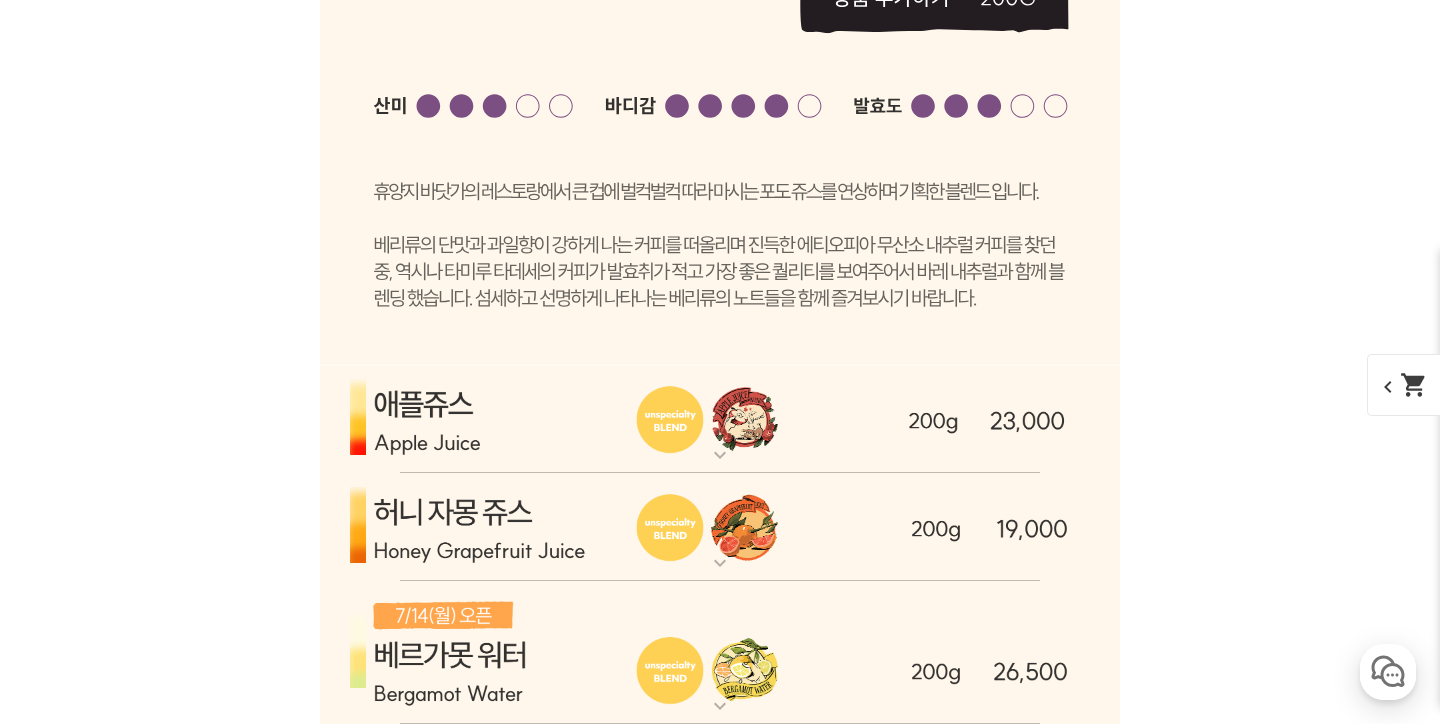 scroll, scrollTop: 6878, scrollLeft: 0, axis: vertical 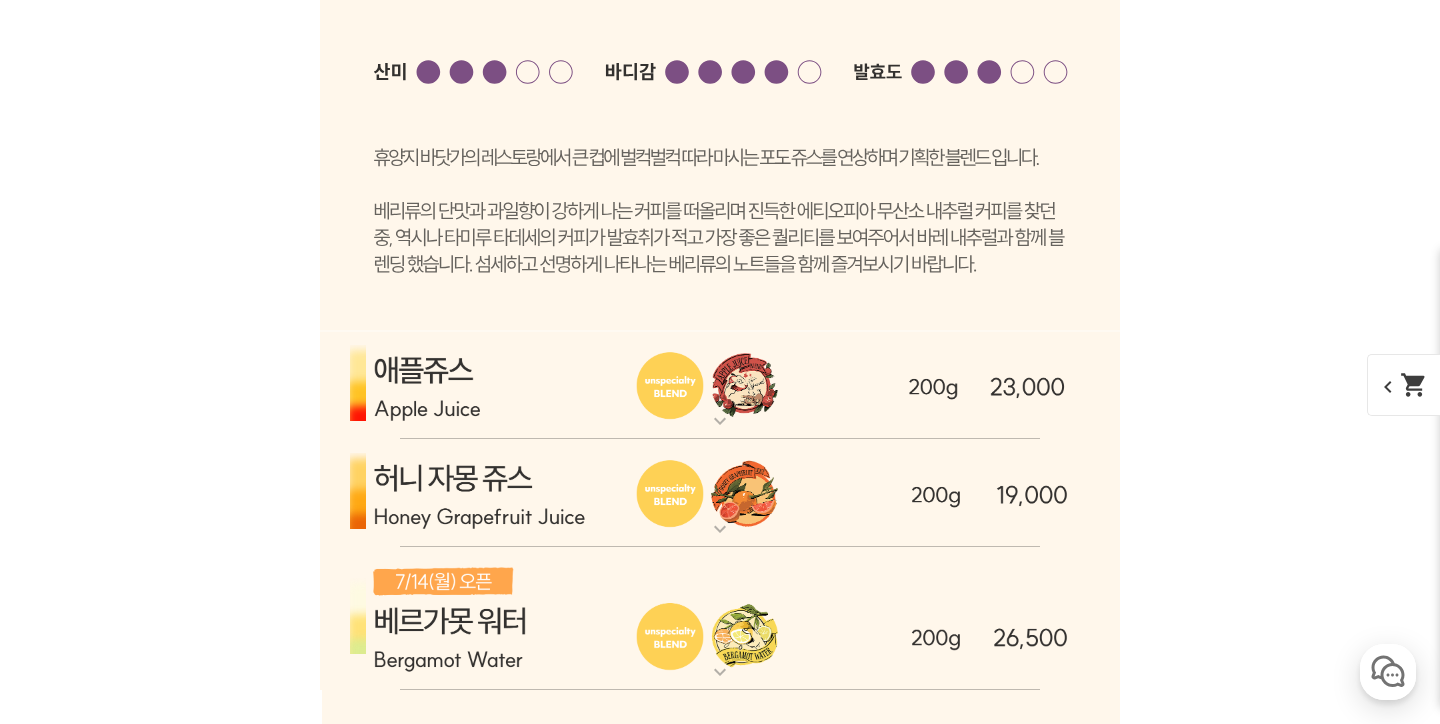 click on "expand_more" at bounding box center [720, 421] 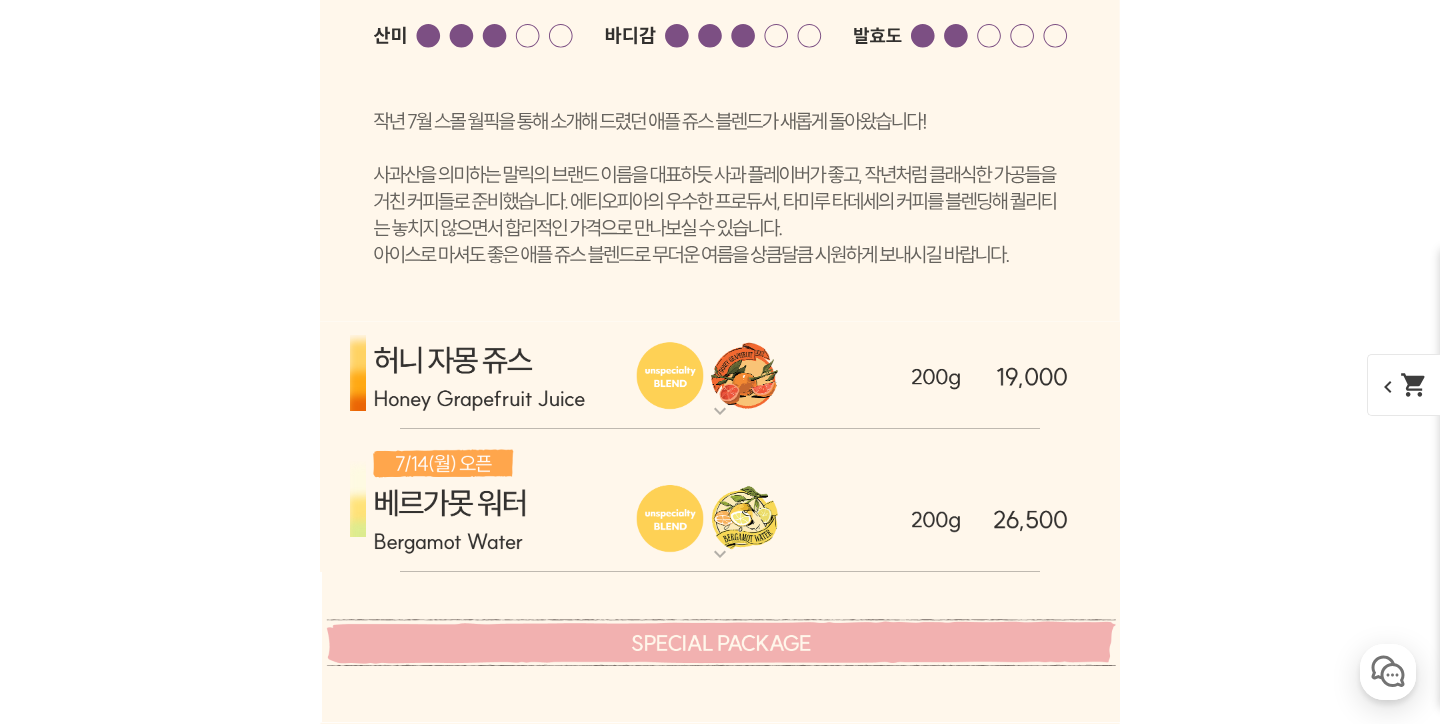 scroll, scrollTop: 7871, scrollLeft: 0, axis: vertical 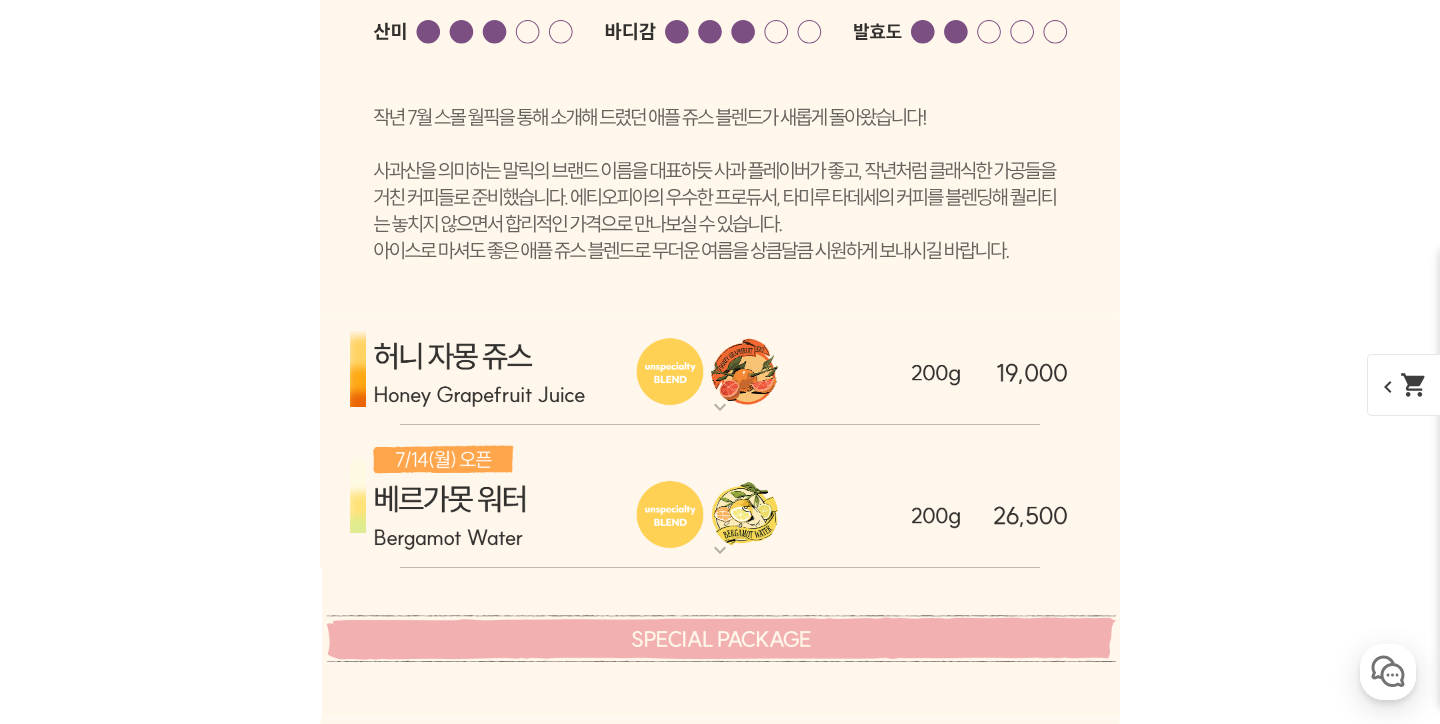 click on "expand_more" at bounding box center (720, 407) 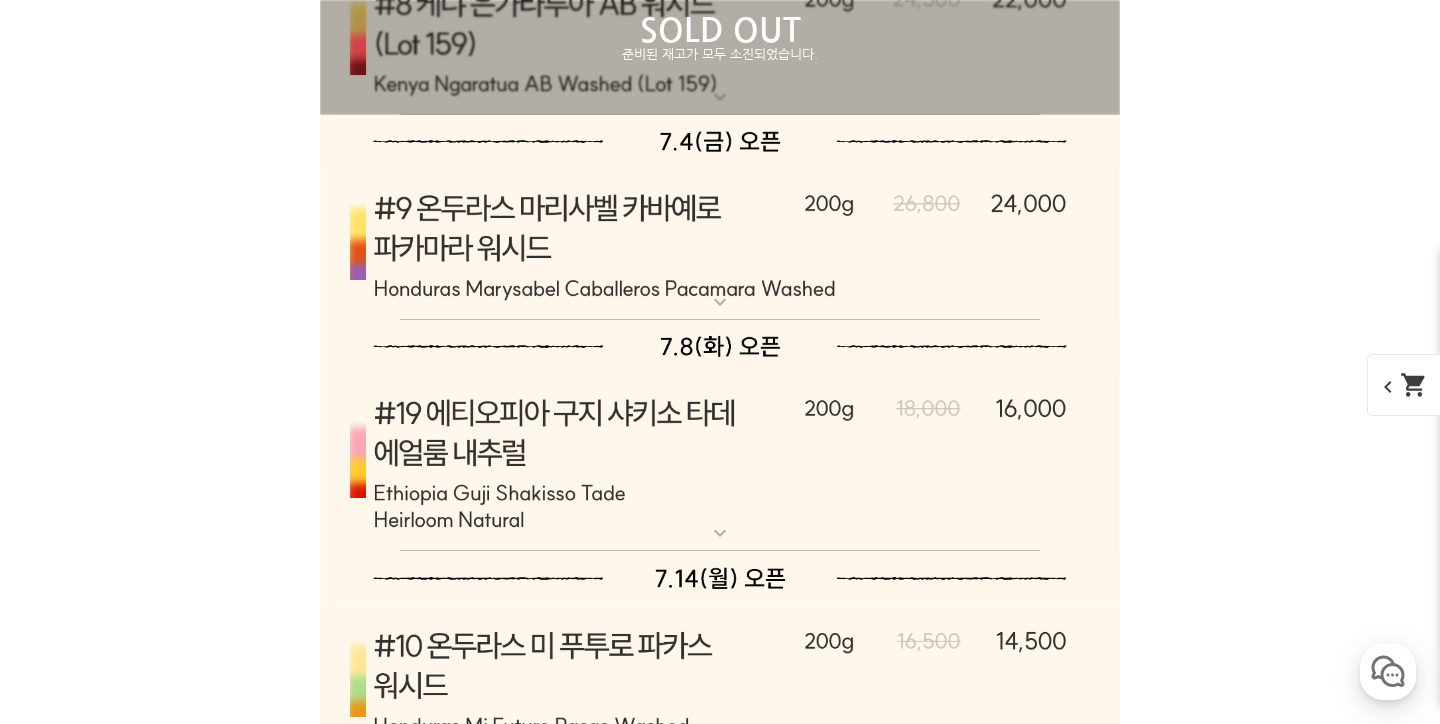 scroll, scrollTop: 12547, scrollLeft: 0, axis: vertical 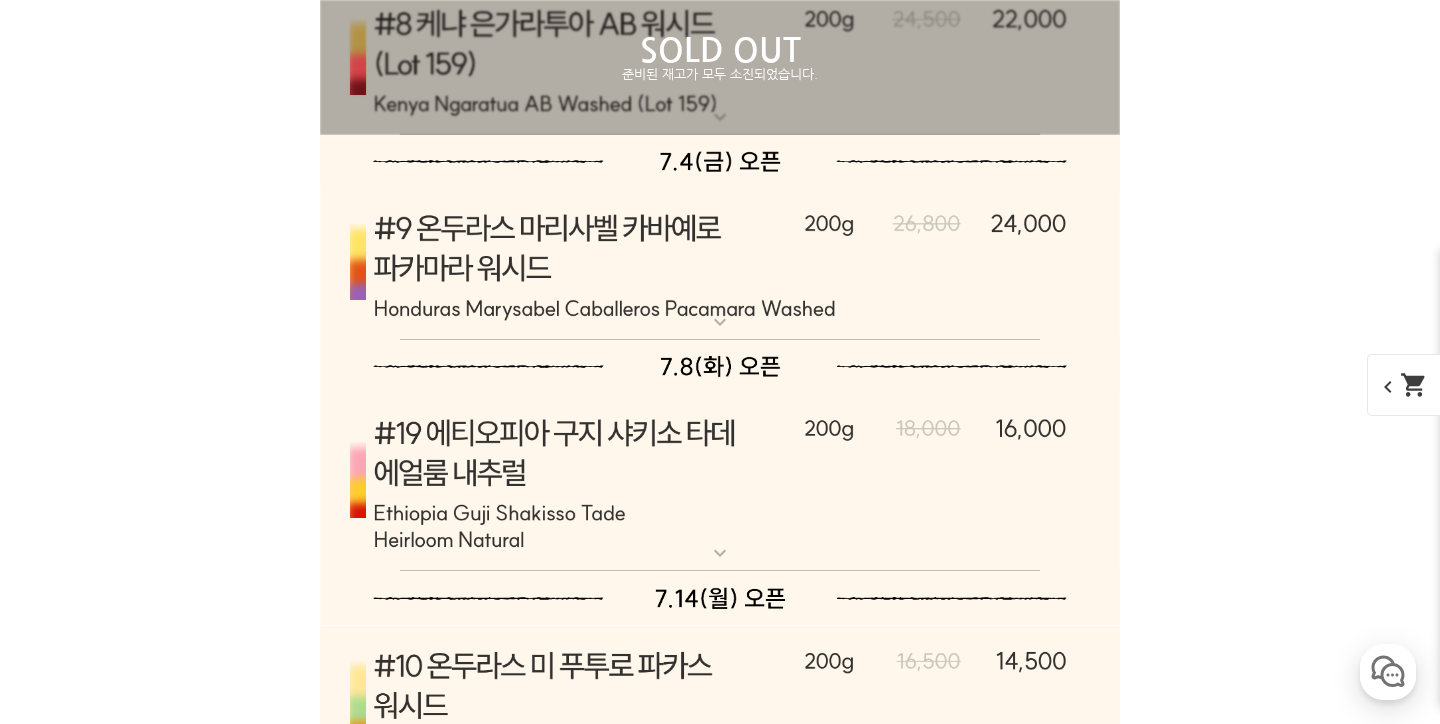 click on "expand_more" at bounding box center (720, 322) 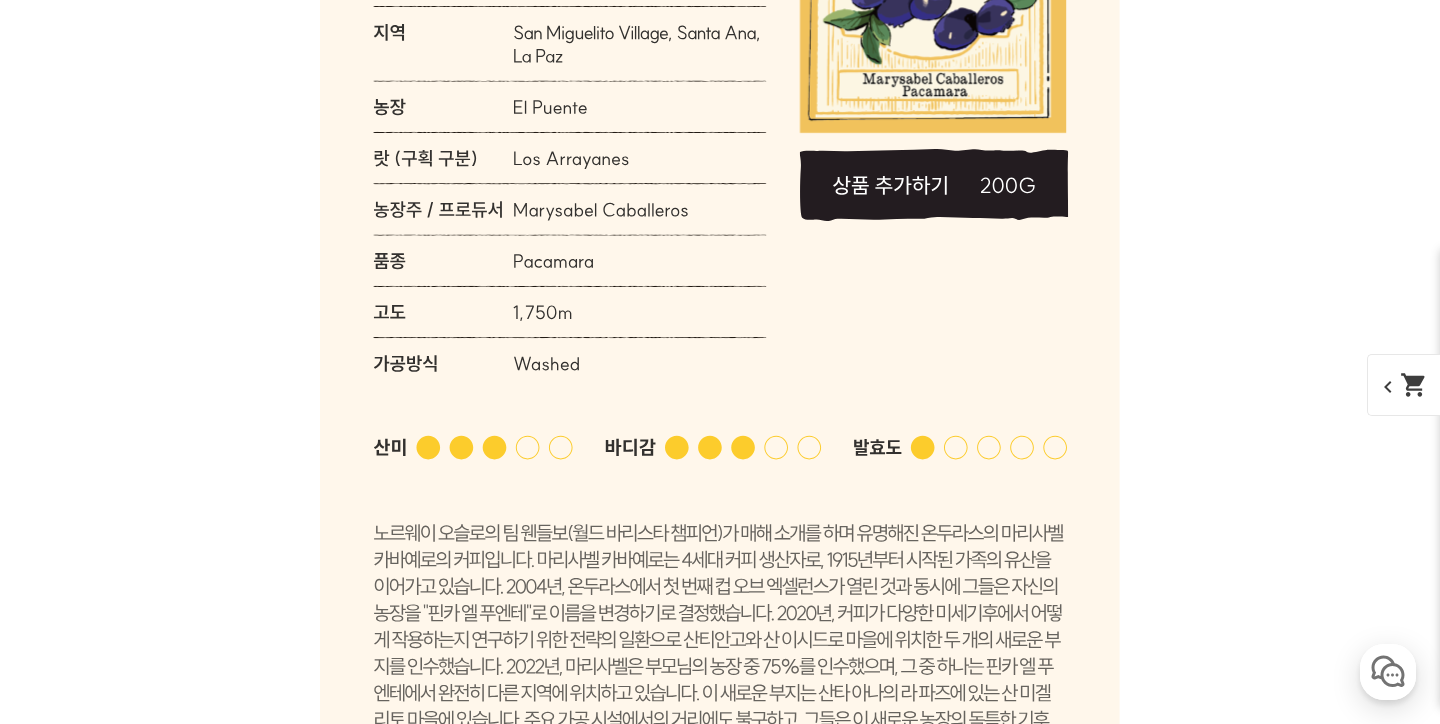 scroll, scrollTop: 13141, scrollLeft: 0, axis: vertical 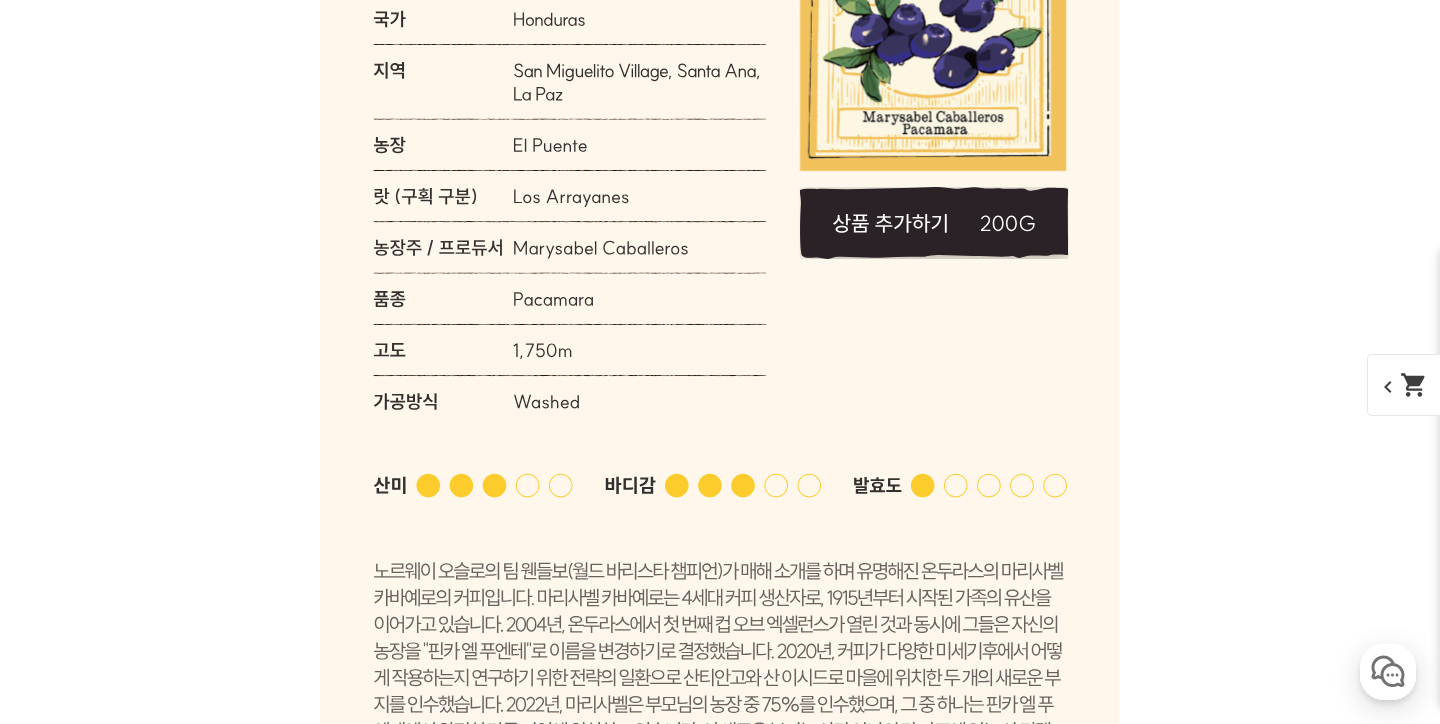 click 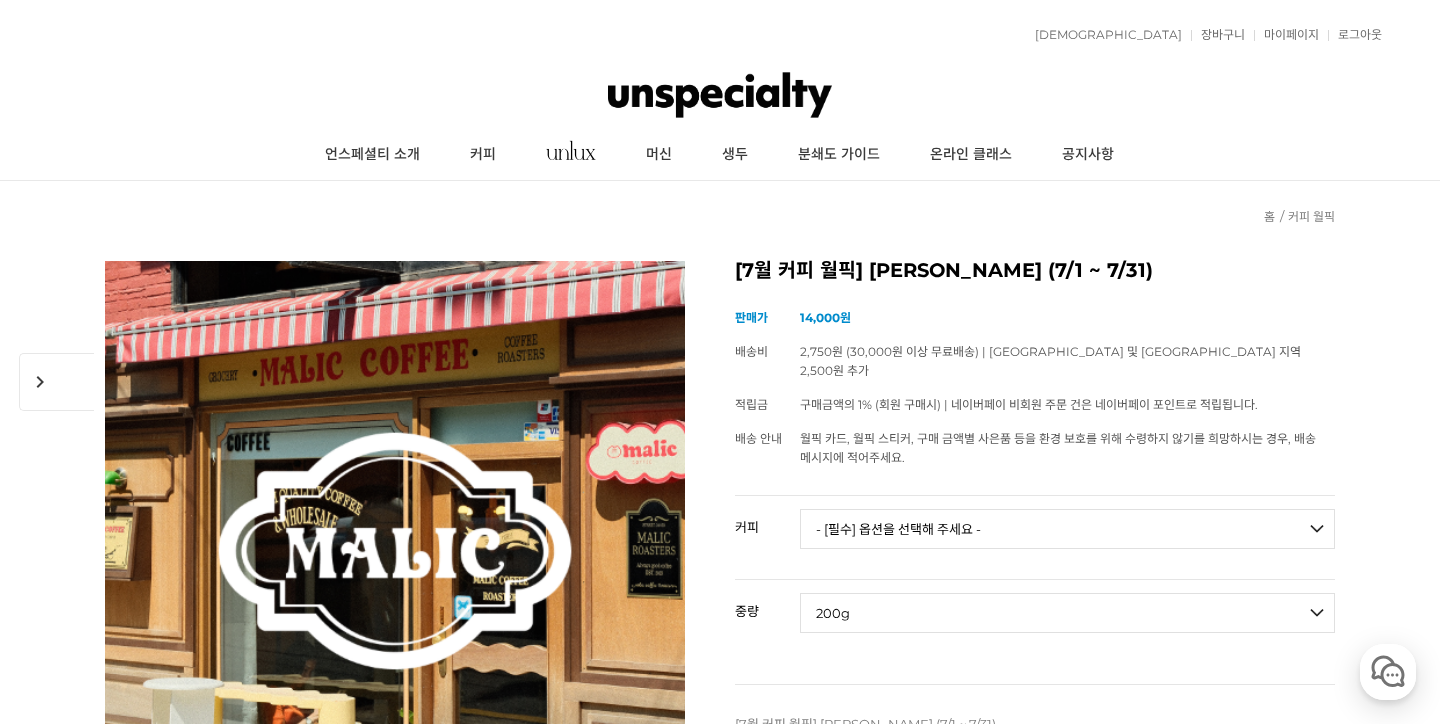 scroll, scrollTop: 0, scrollLeft: 0, axis: both 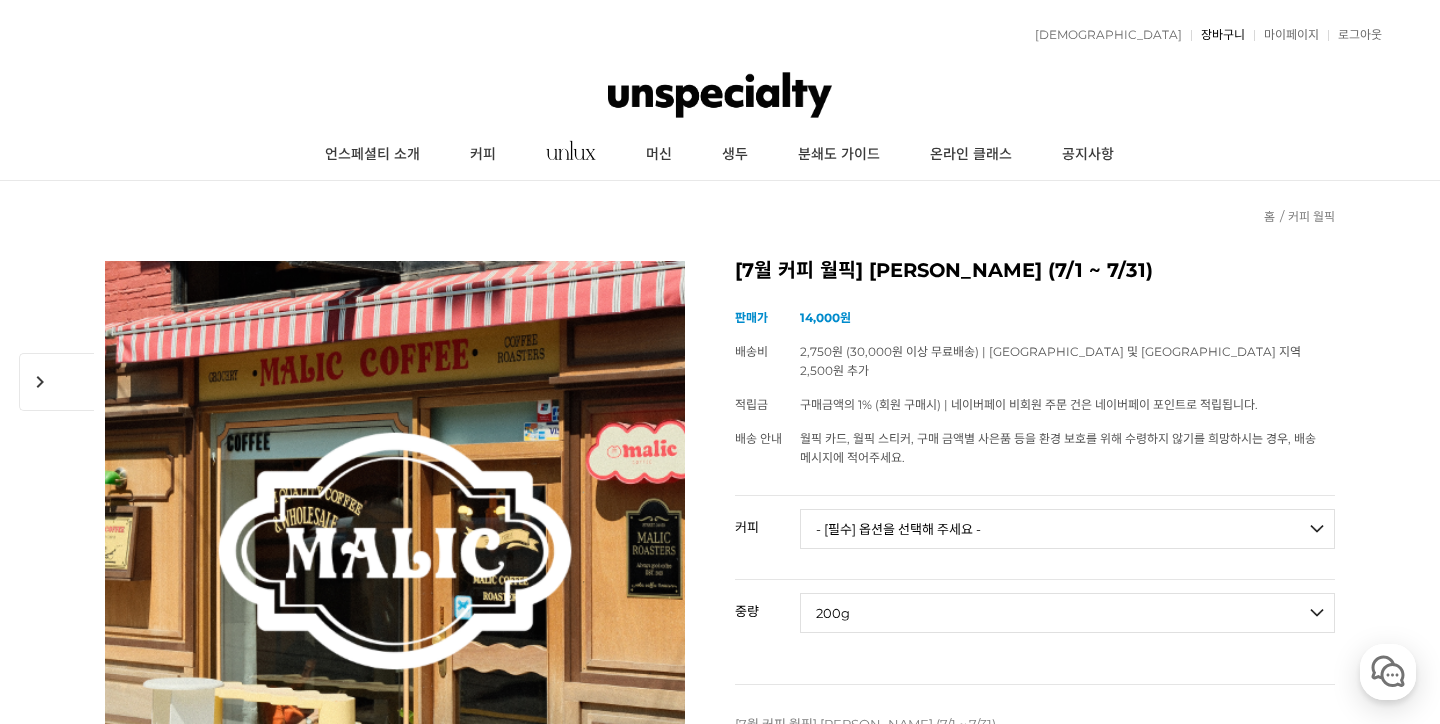 click on "장바구니" at bounding box center [1218, 35] 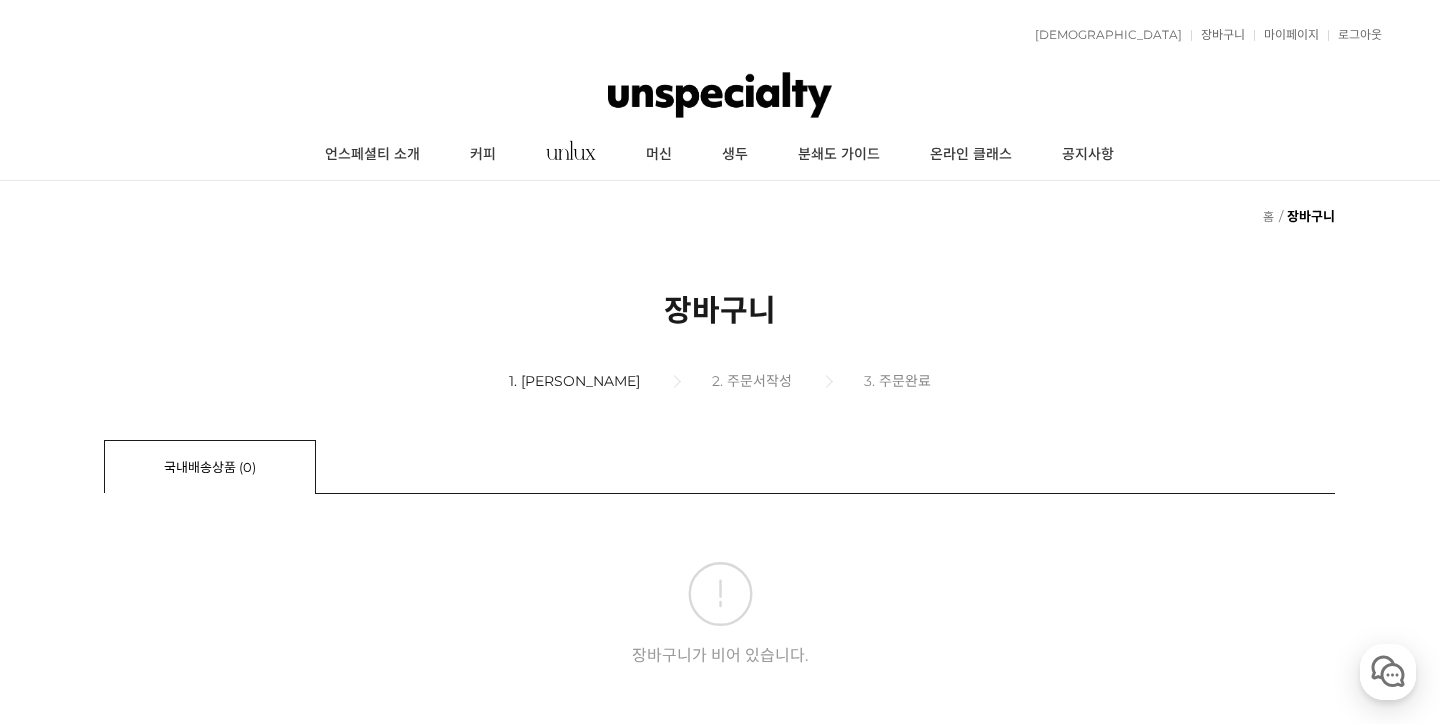 scroll, scrollTop: 0, scrollLeft: 0, axis: both 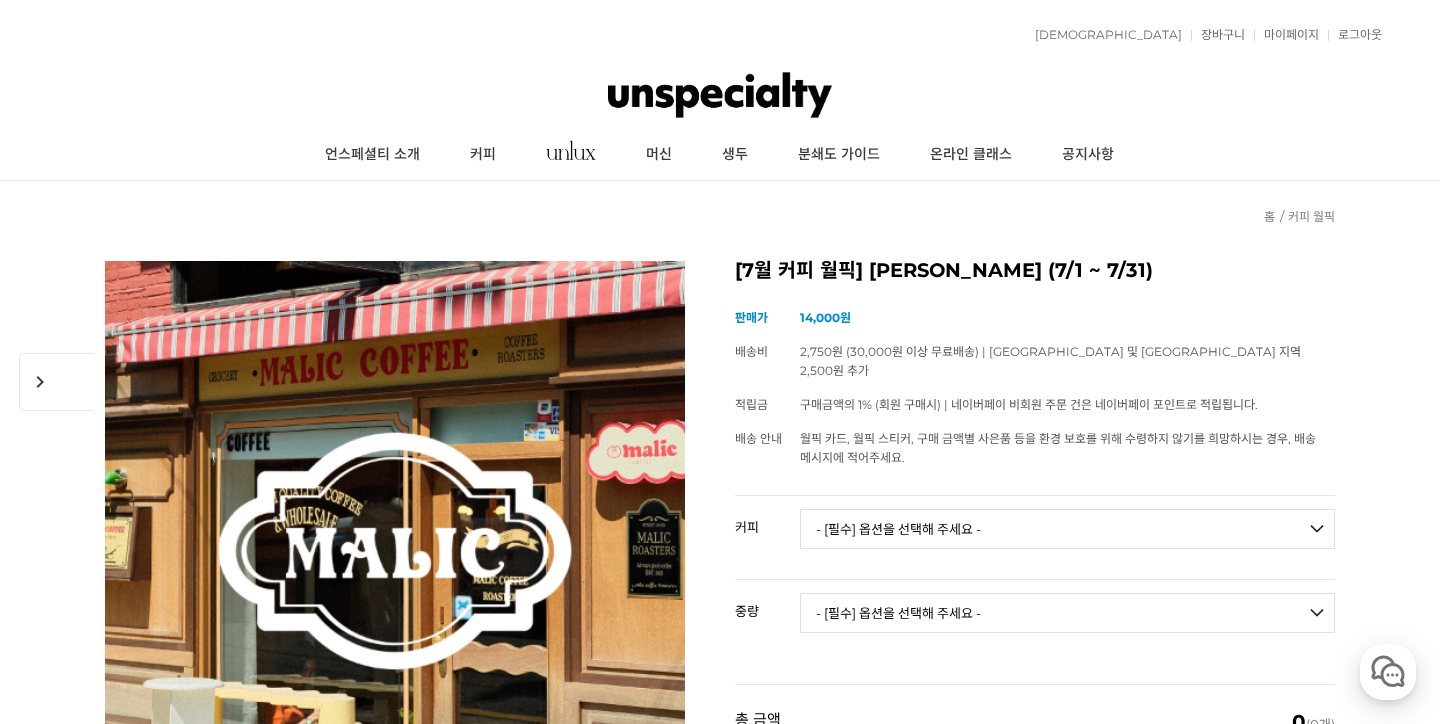 select on "[7.4 오픈] #9 온두라스 마리사벨 카바예로 파카마라 워시드" 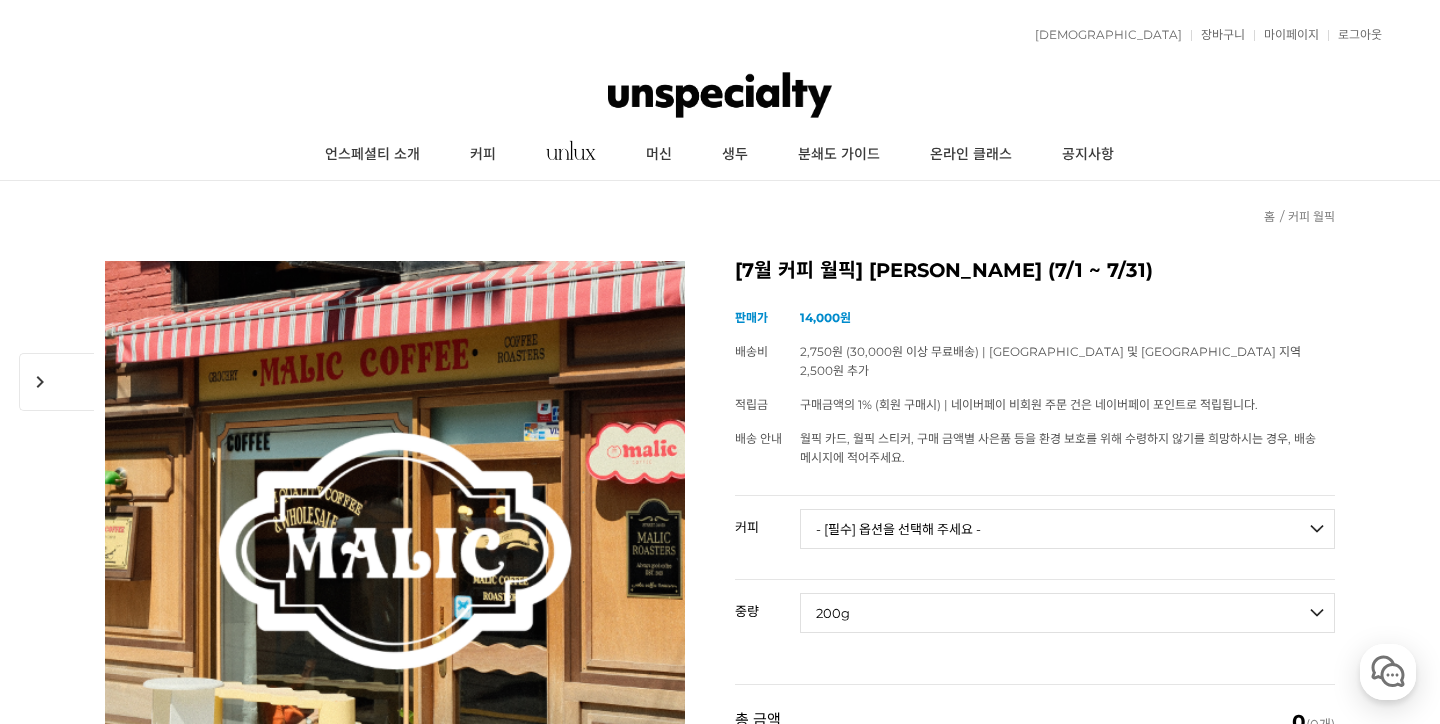 select on "*" 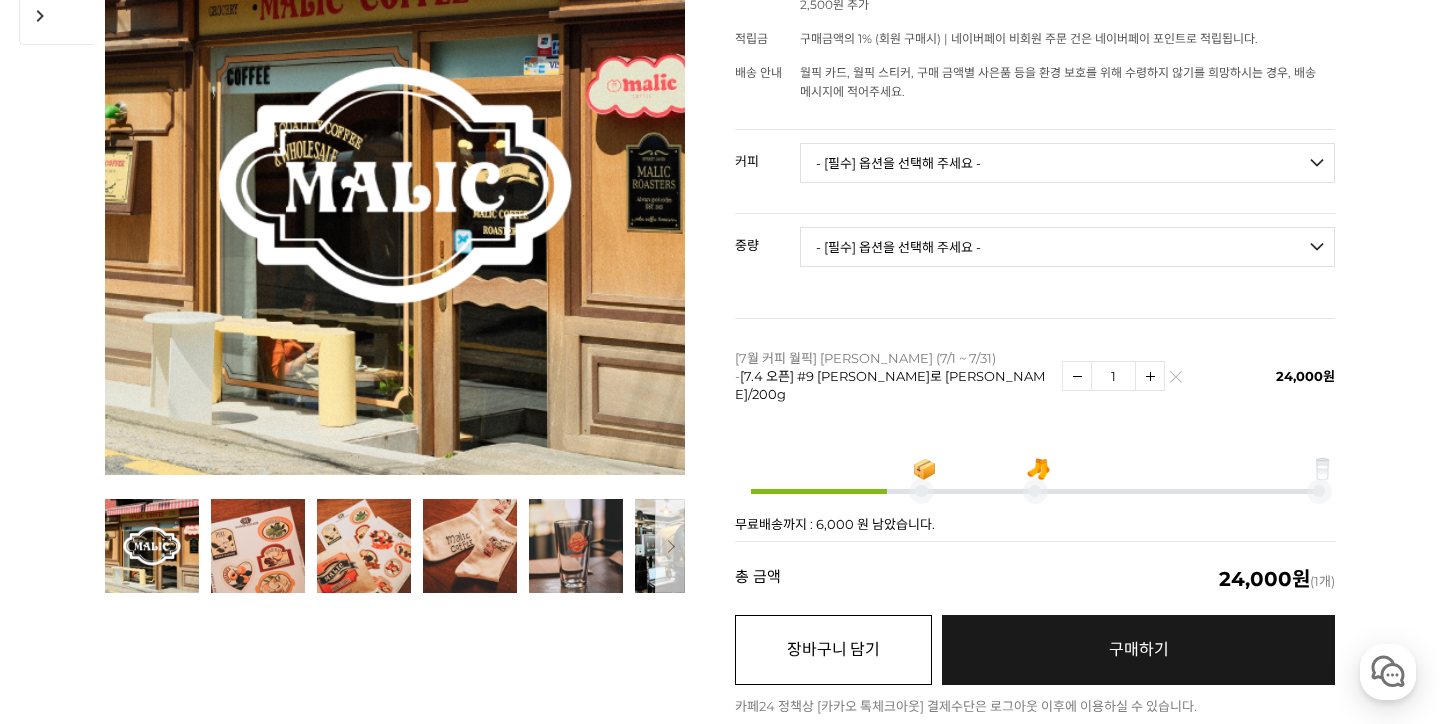 scroll, scrollTop: 369, scrollLeft: 0, axis: vertical 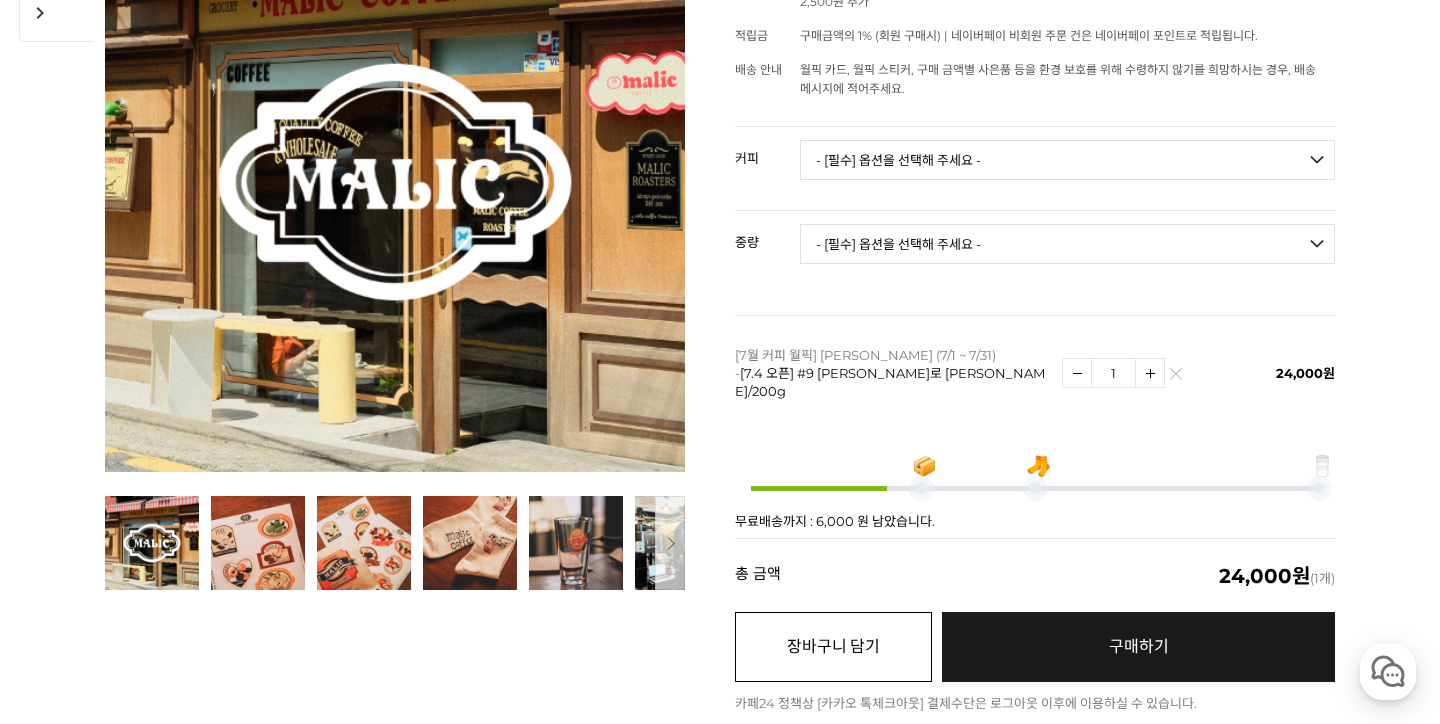 click on "장바구니 담기" at bounding box center [833, 647] 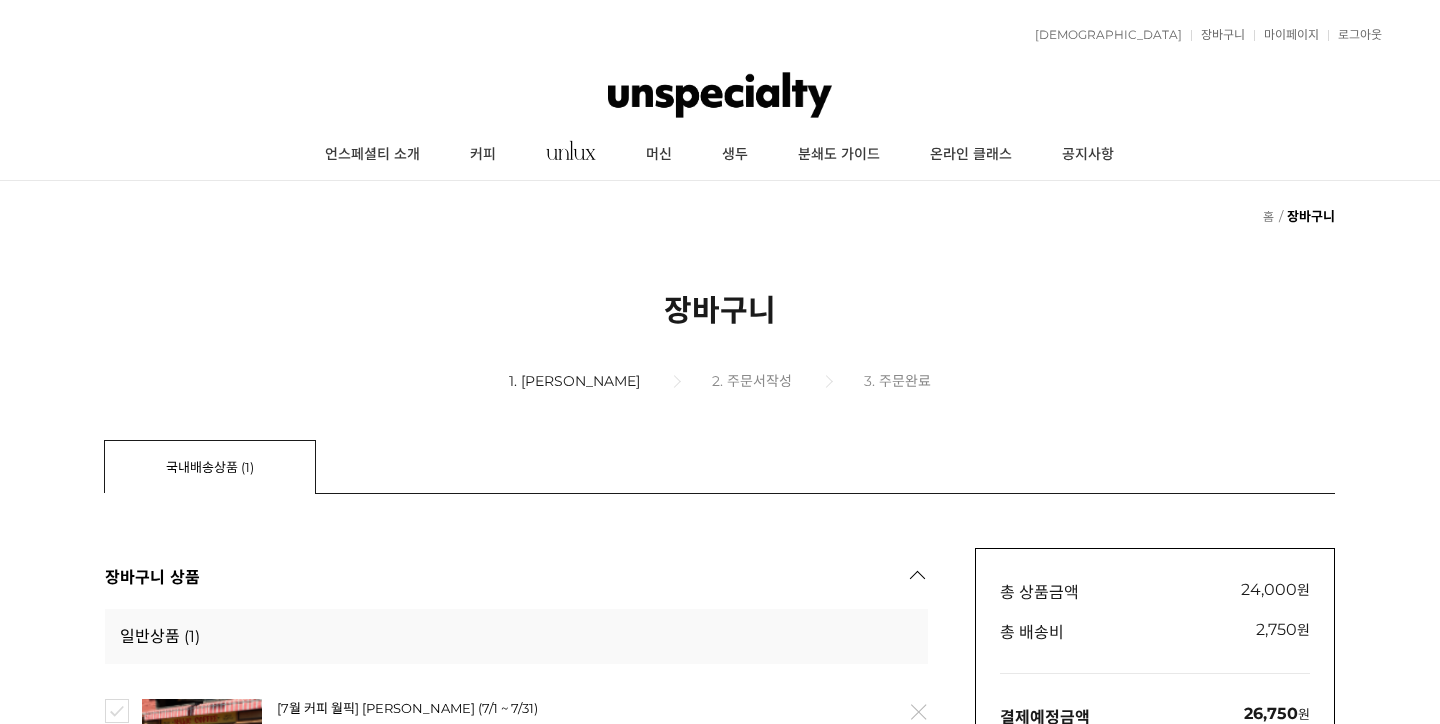 scroll, scrollTop: 0, scrollLeft: 0, axis: both 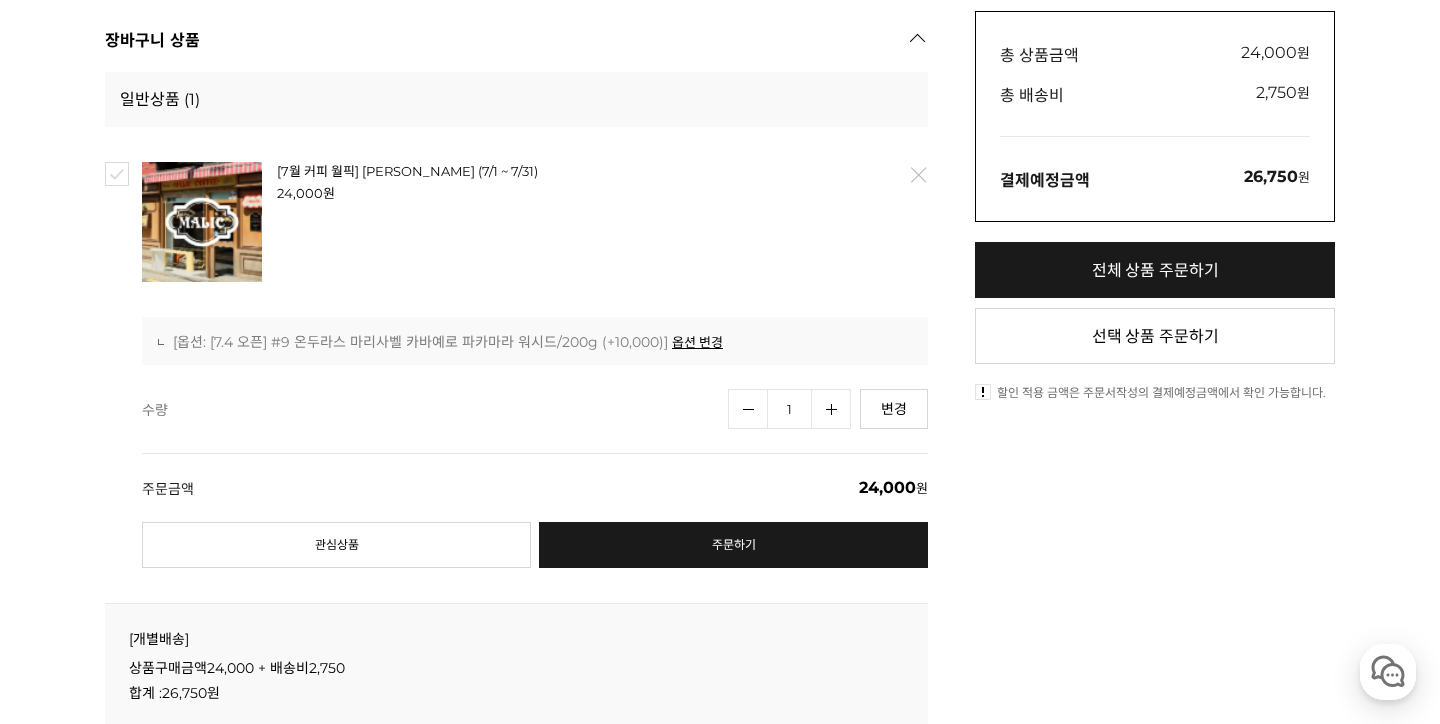 click on "전체 상품 주문하기" at bounding box center [1155, 270] 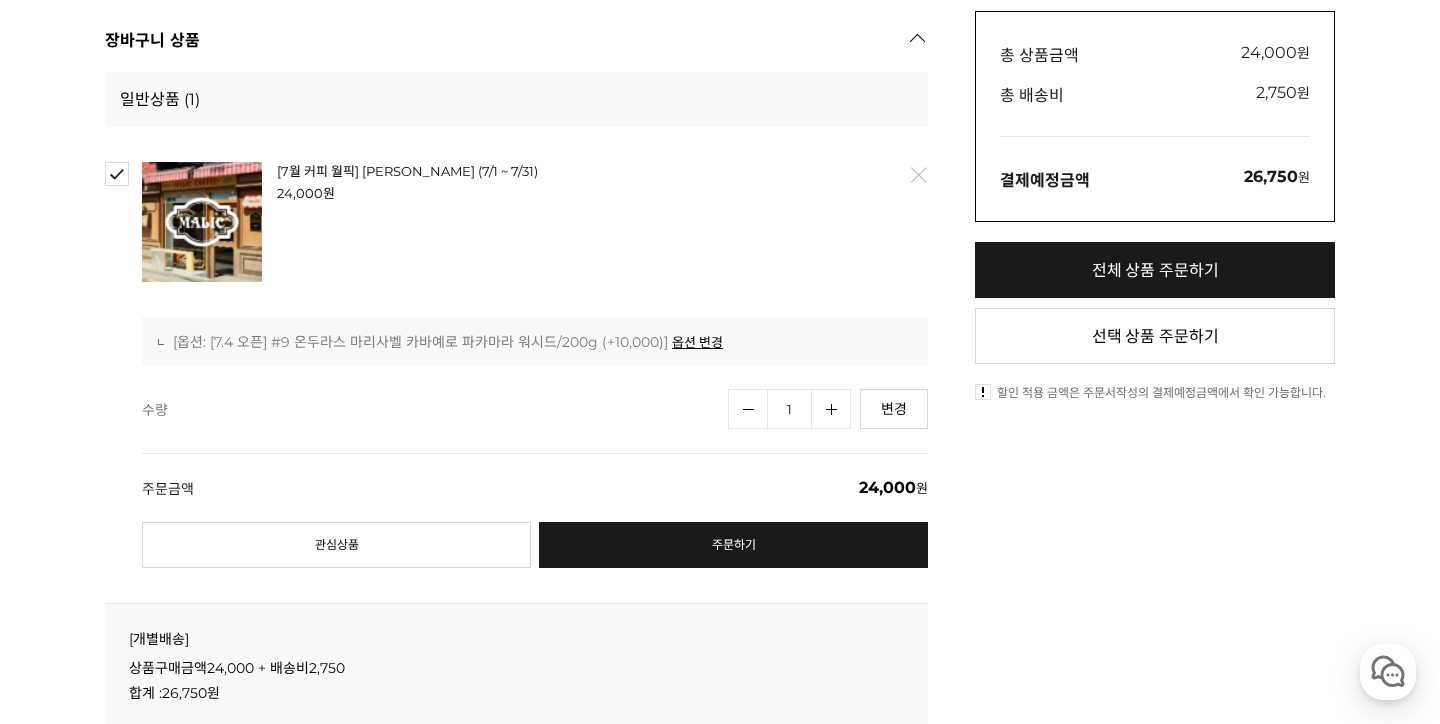 checkbox on "true" 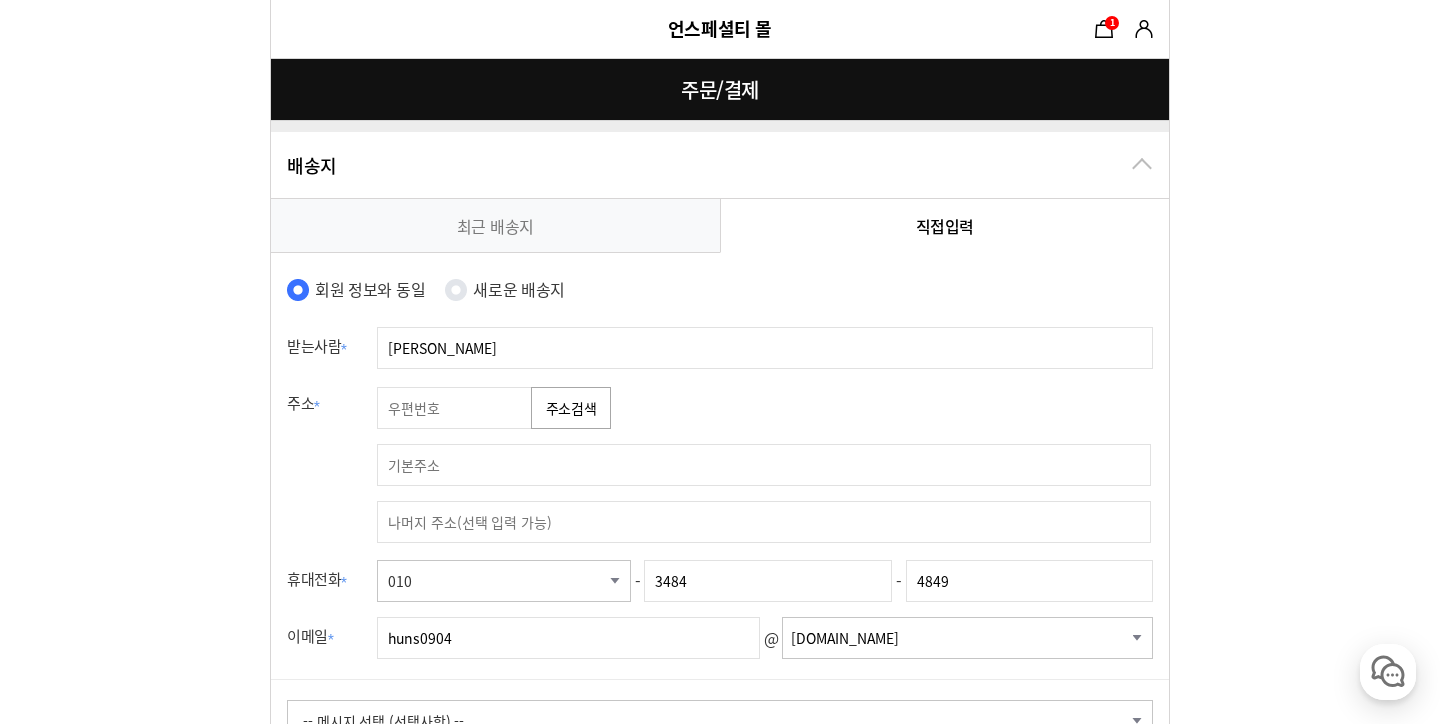 scroll, scrollTop: 0, scrollLeft: 0, axis: both 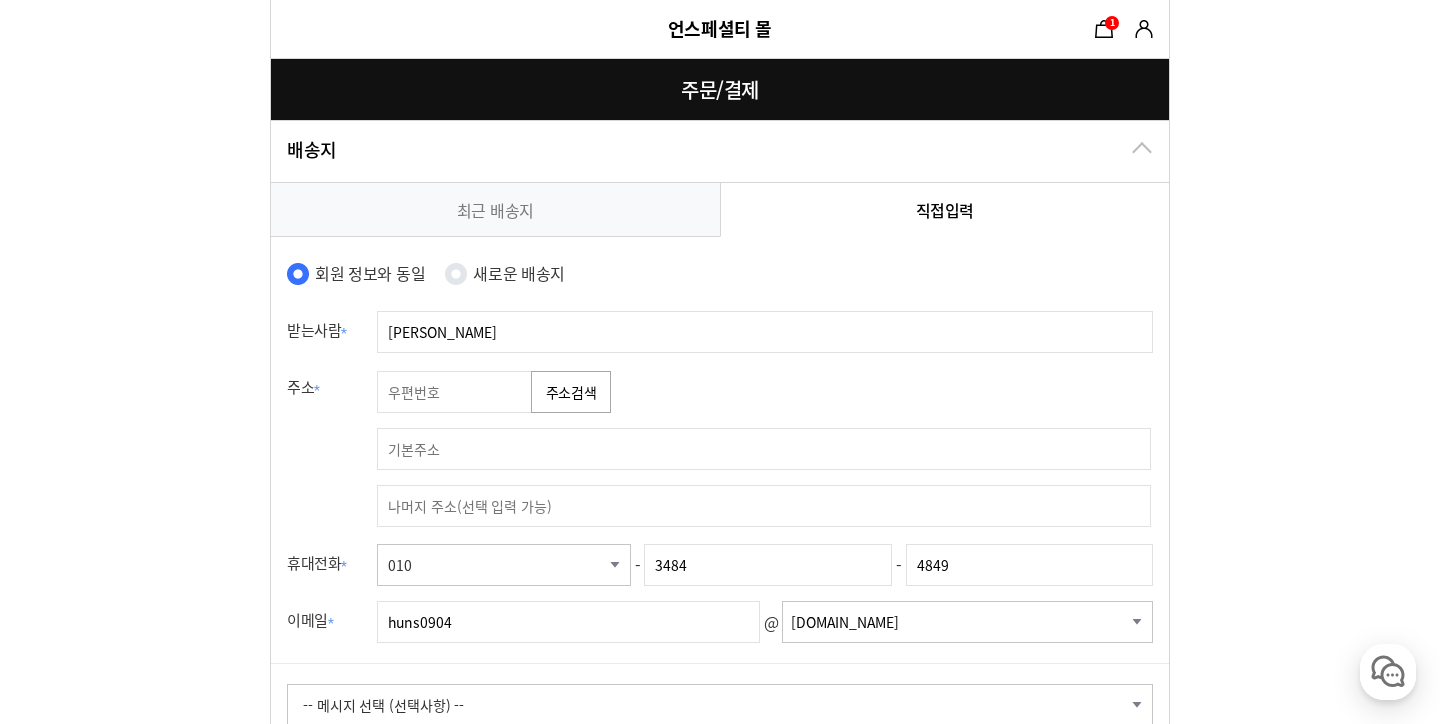 click on "주소검색" at bounding box center [571, 392] 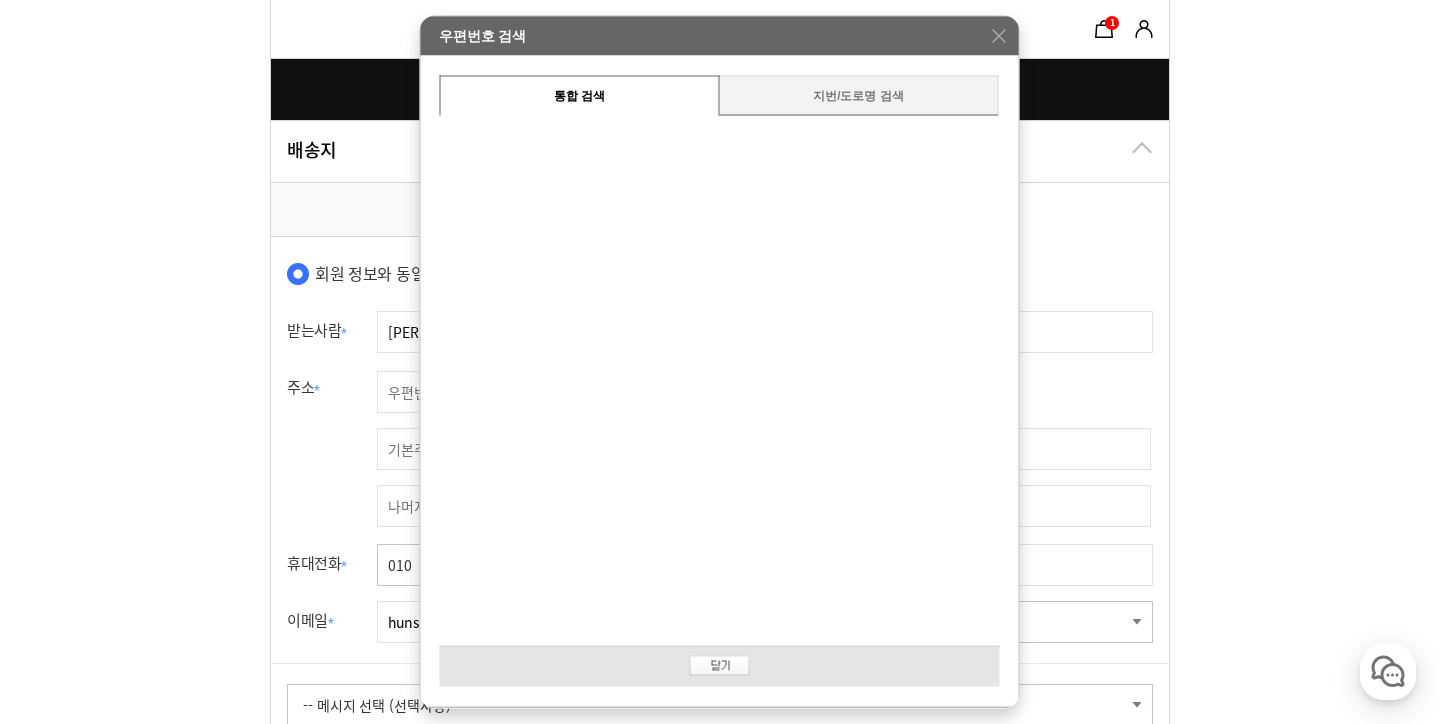 scroll, scrollTop: 0, scrollLeft: 0, axis: both 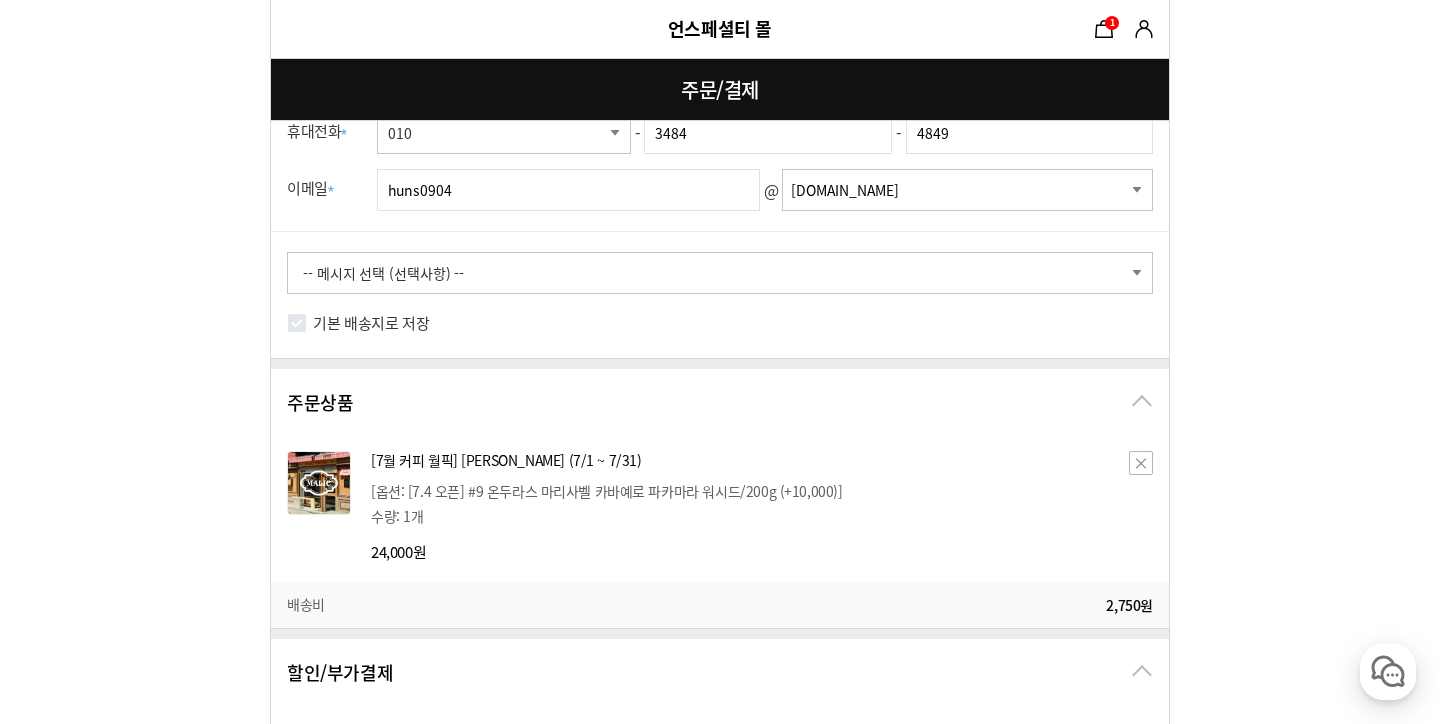 type on "301동 1704호" 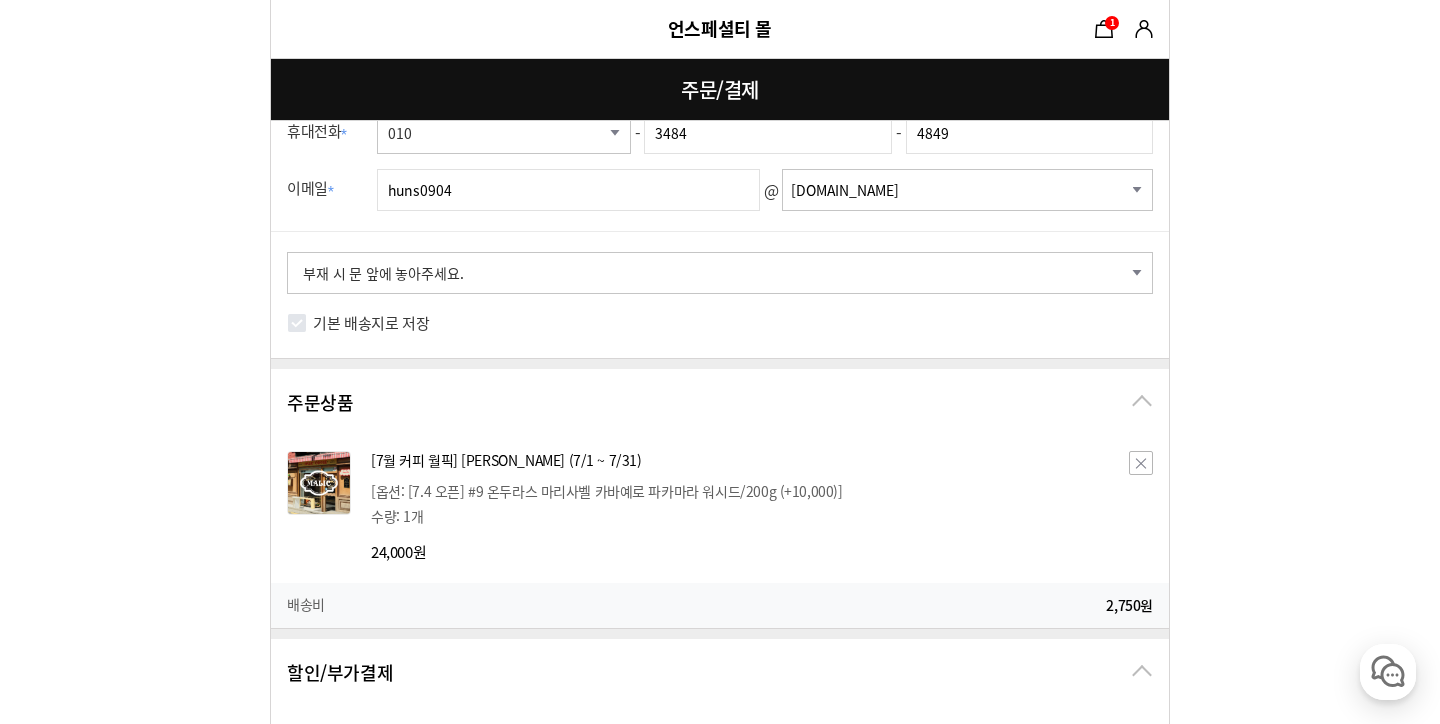 click on "기본 배송지로 저장" at bounding box center [371, 323] 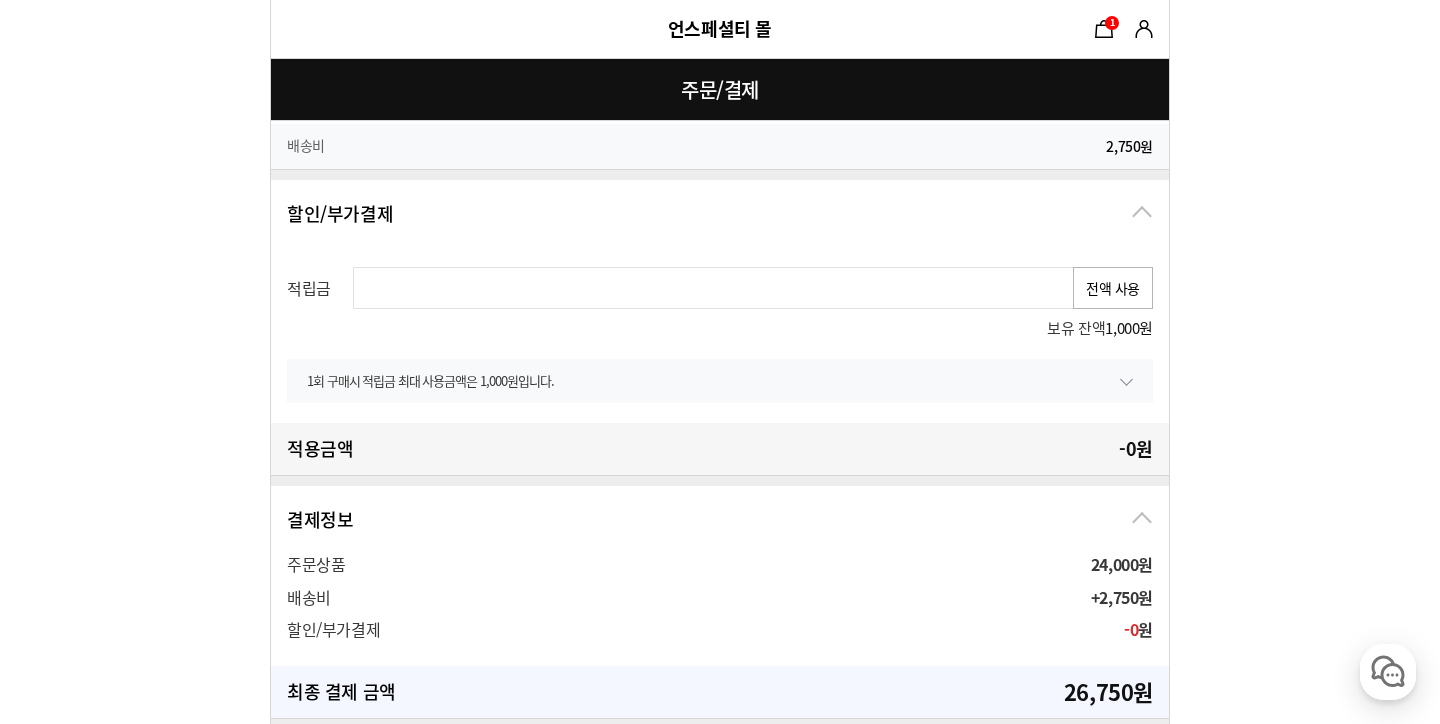 scroll, scrollTop: 939, scrollLeft: 0, axis: vertical 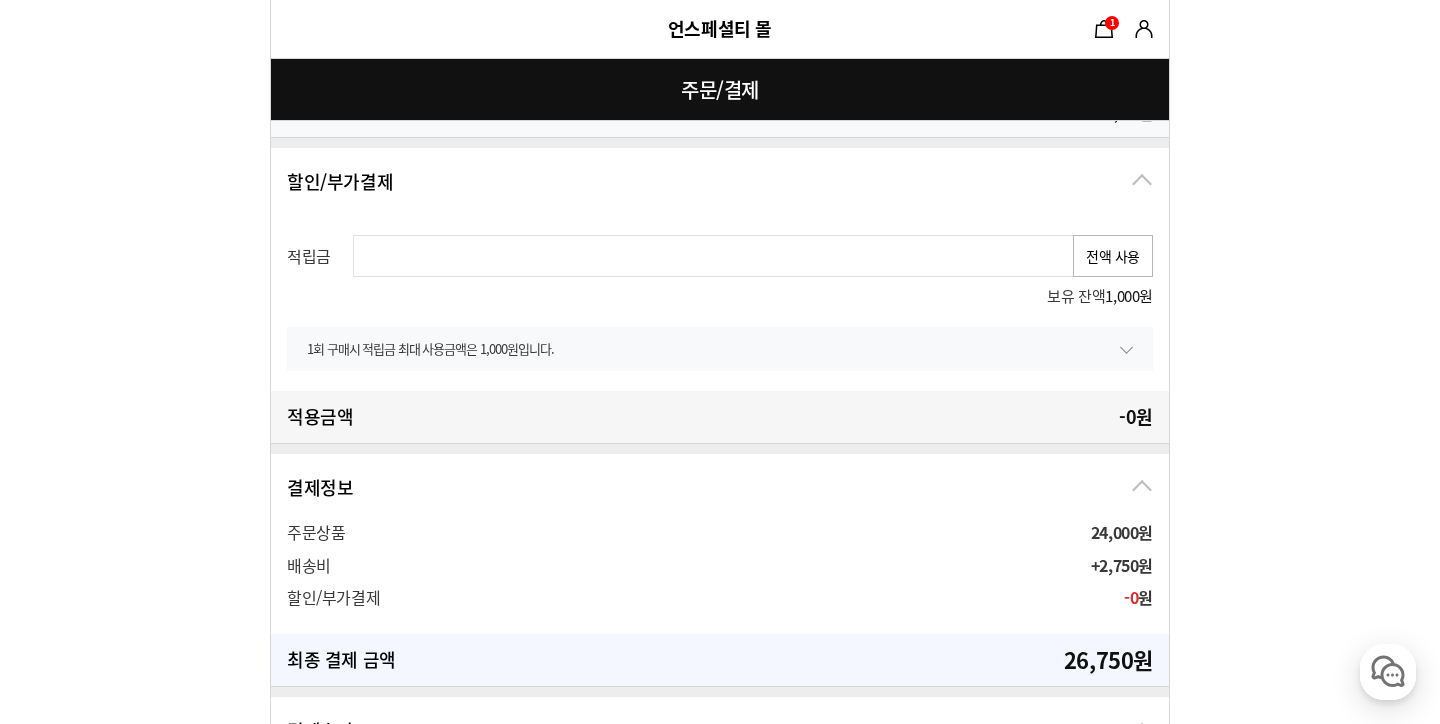 click on "전액 사용" at bounding box center [1113, 256] 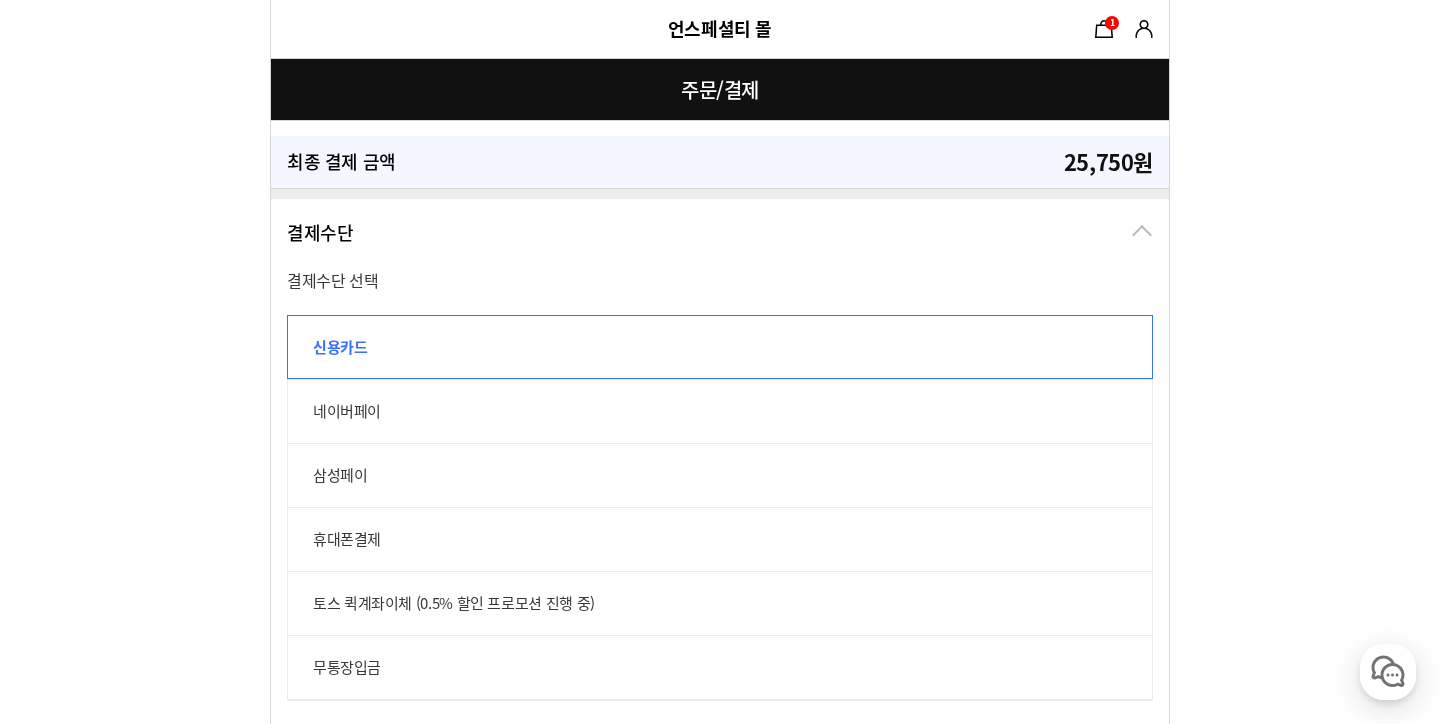 scroll, scrollTop: 1560, scrollLeft: 0, axis: vertical 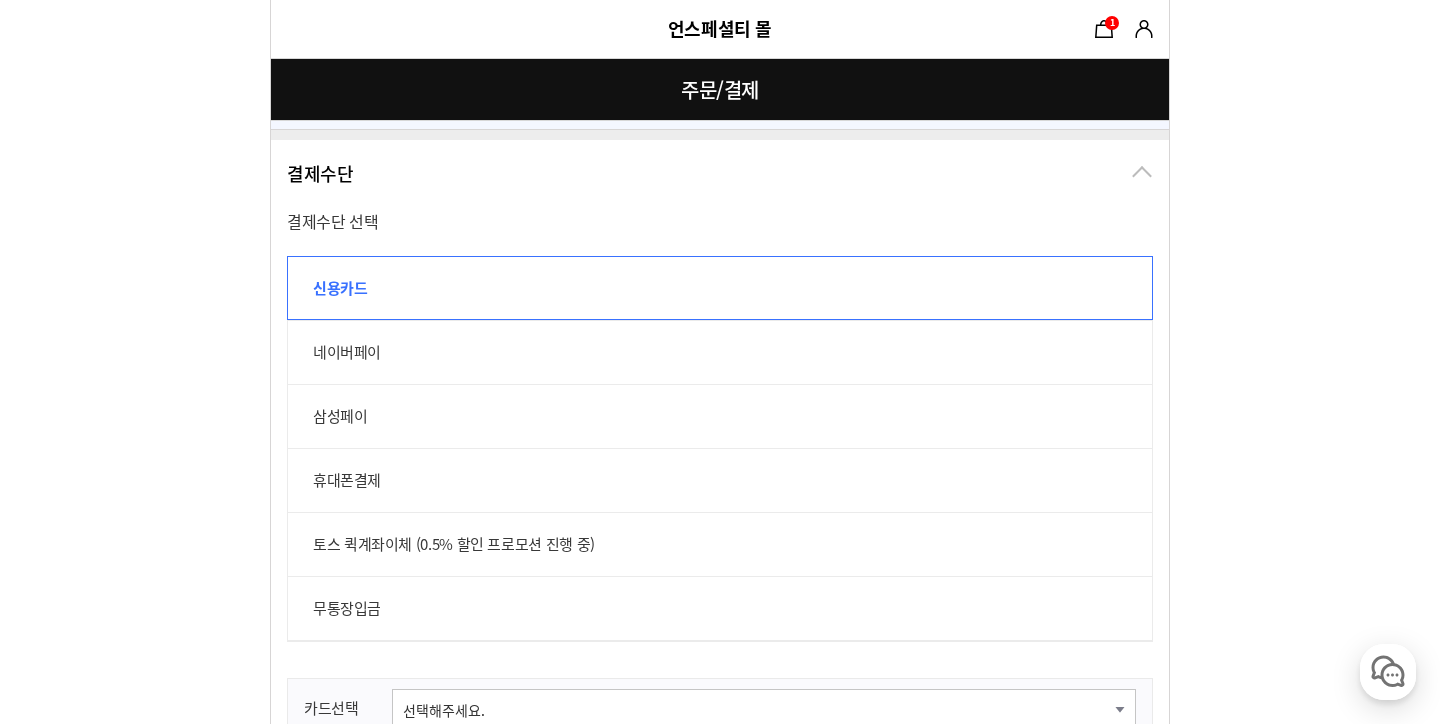 click on "네이버페이" at bounding box center [720, 352] 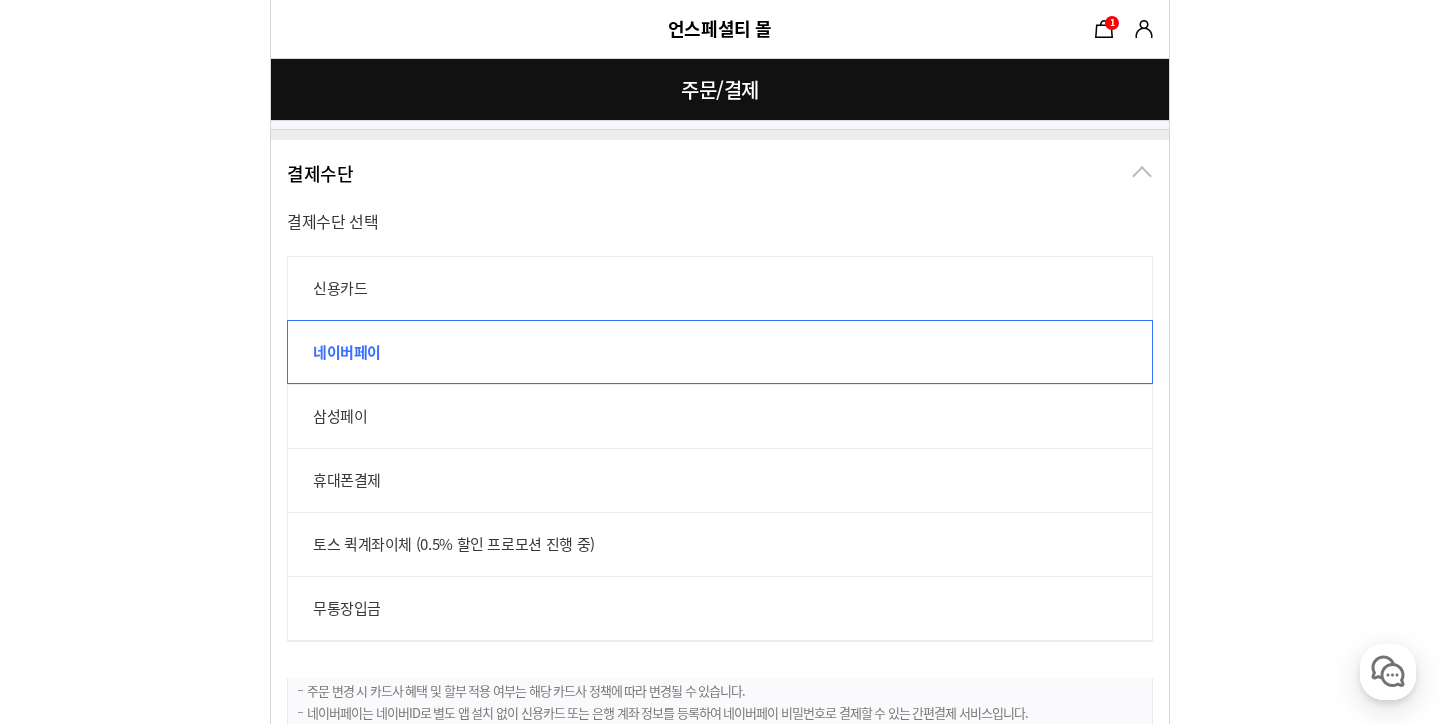 scroll, scrollTop: 1933, scrollLeft: 0, axis: vertical 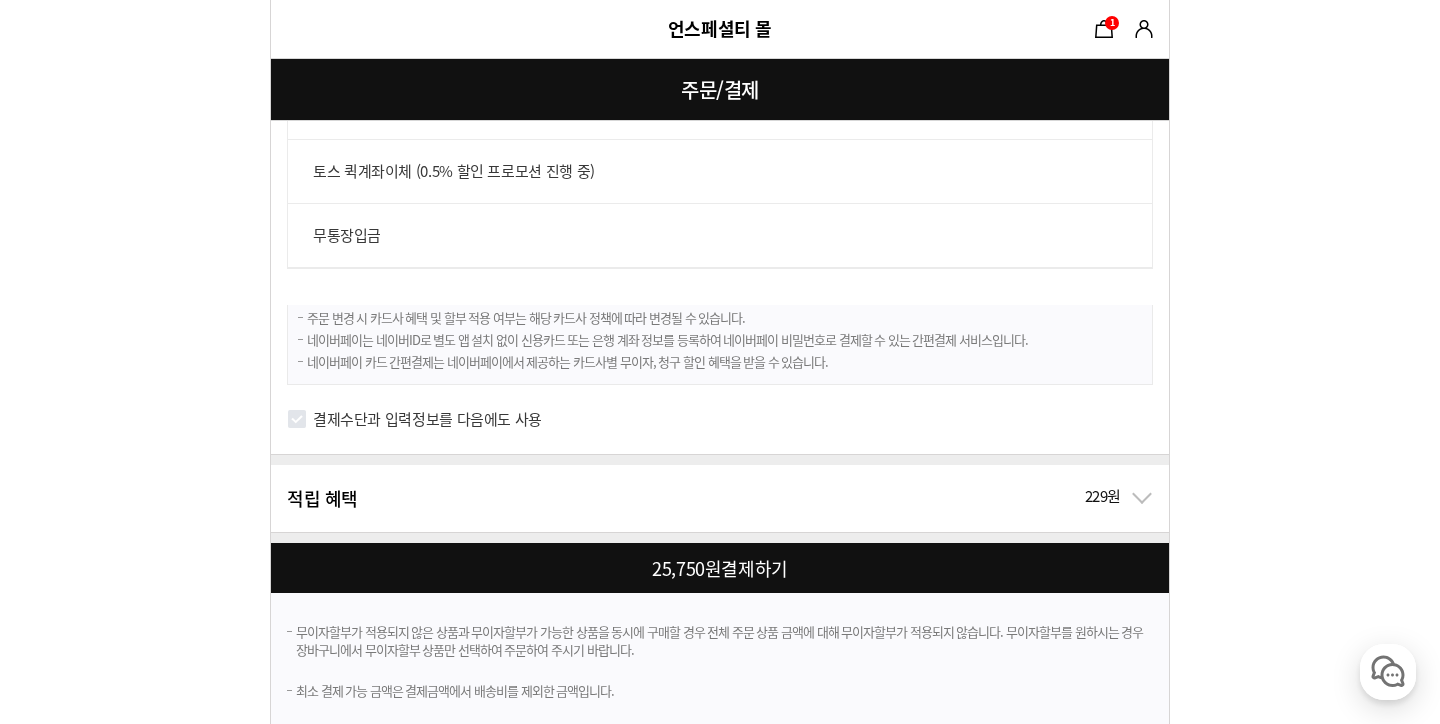 click on "결제수단과 입력정보를 다음에도 사용" at bounding box center [427, 419] 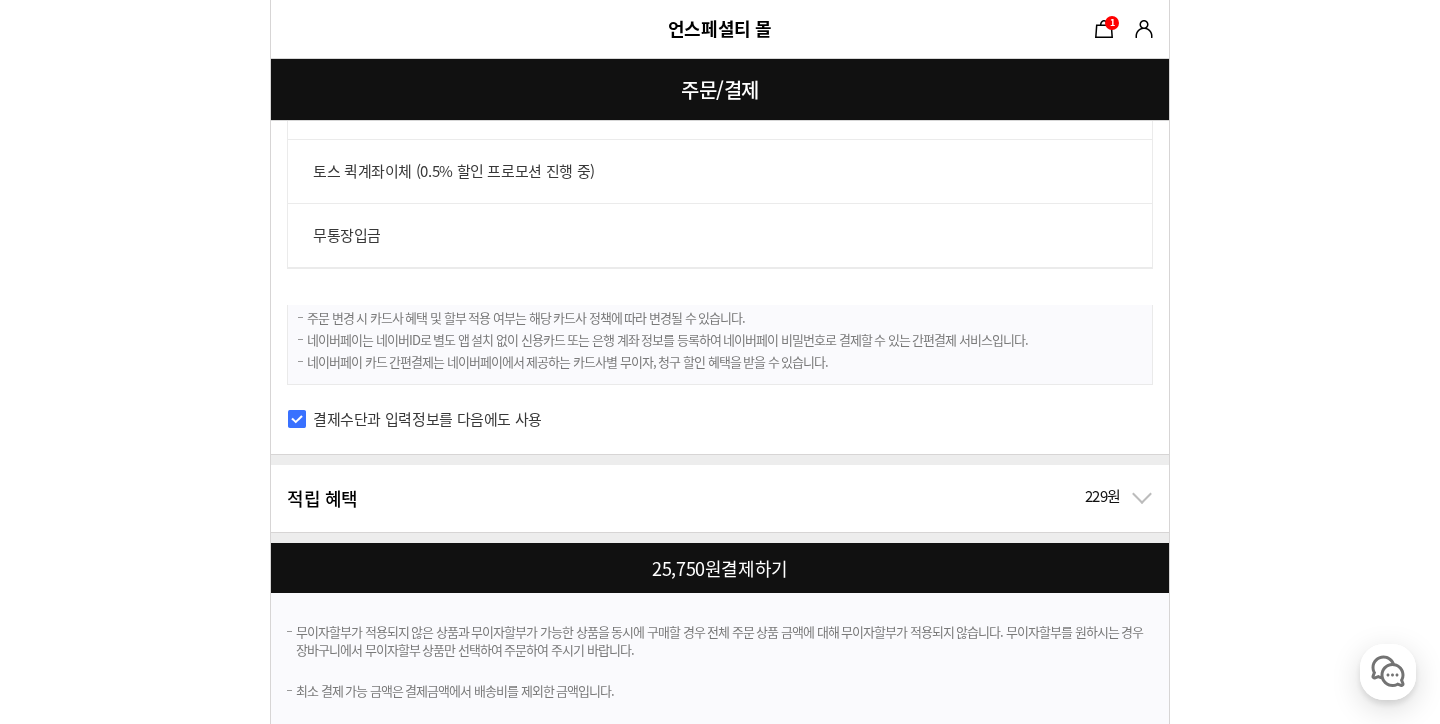 click at bounding box center [724, 568] 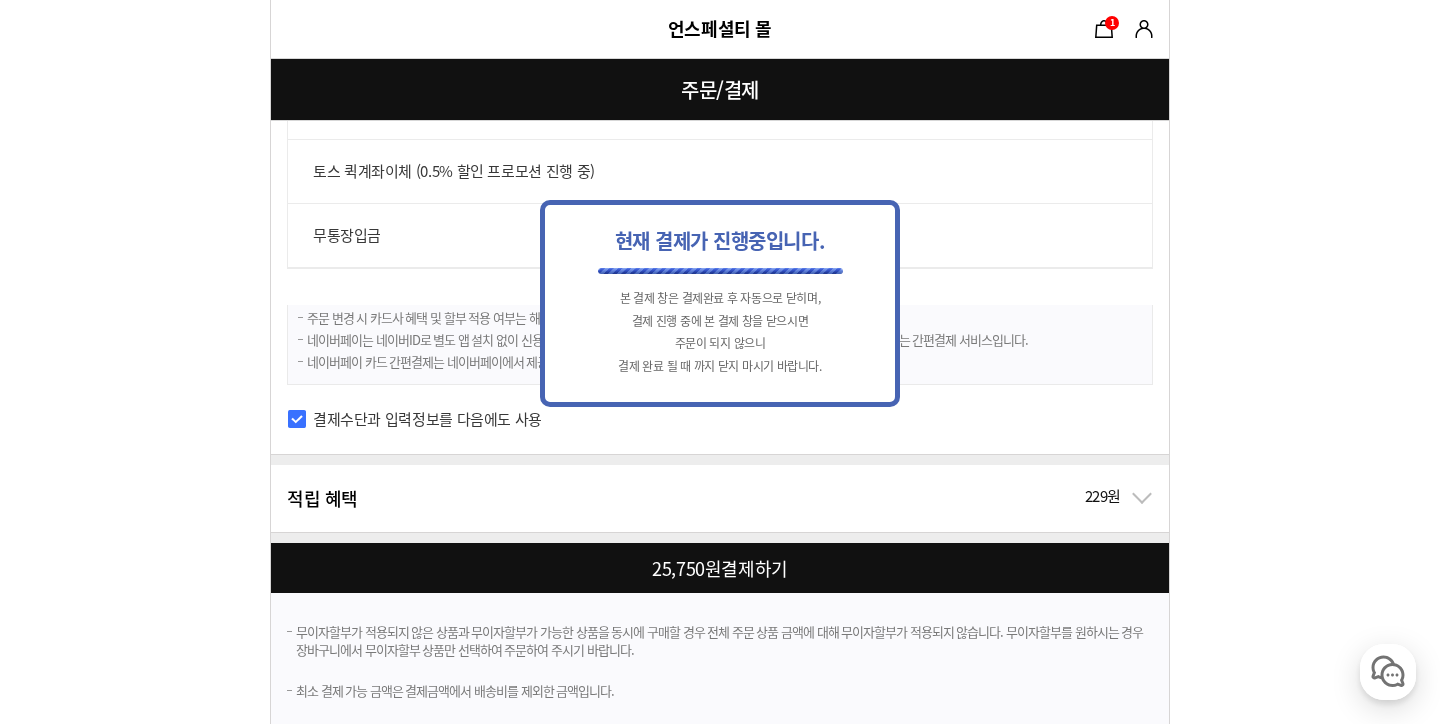 scroll, scrollTop: 0, scrollLeft: 0, axis: both 